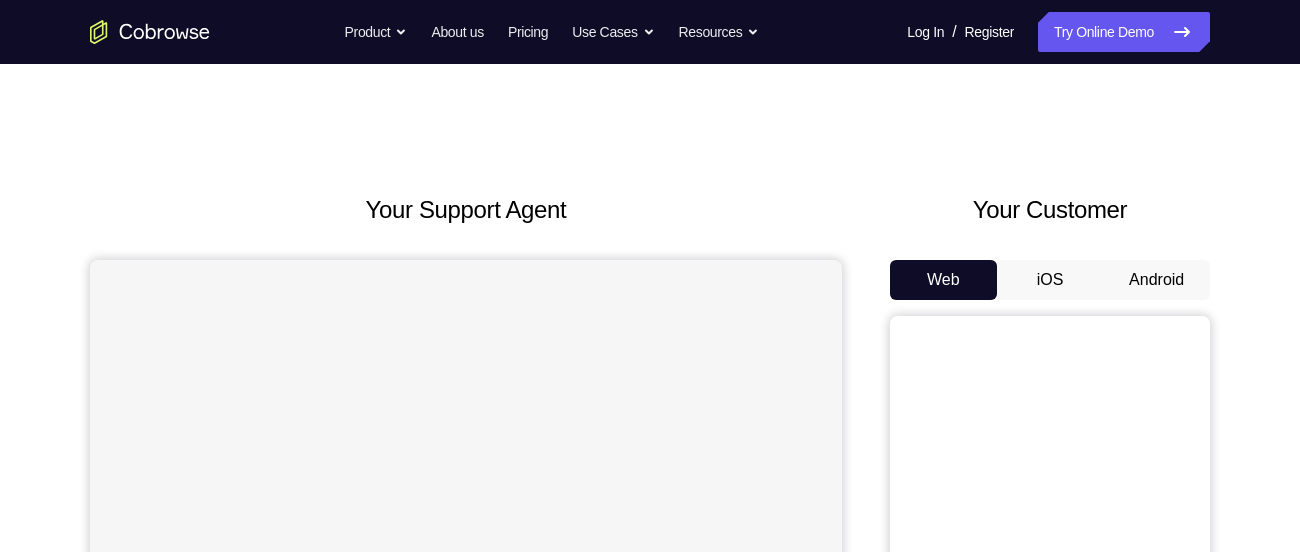 scroll, scrollTop: 132, scrollLeft: 0, axis: vertical 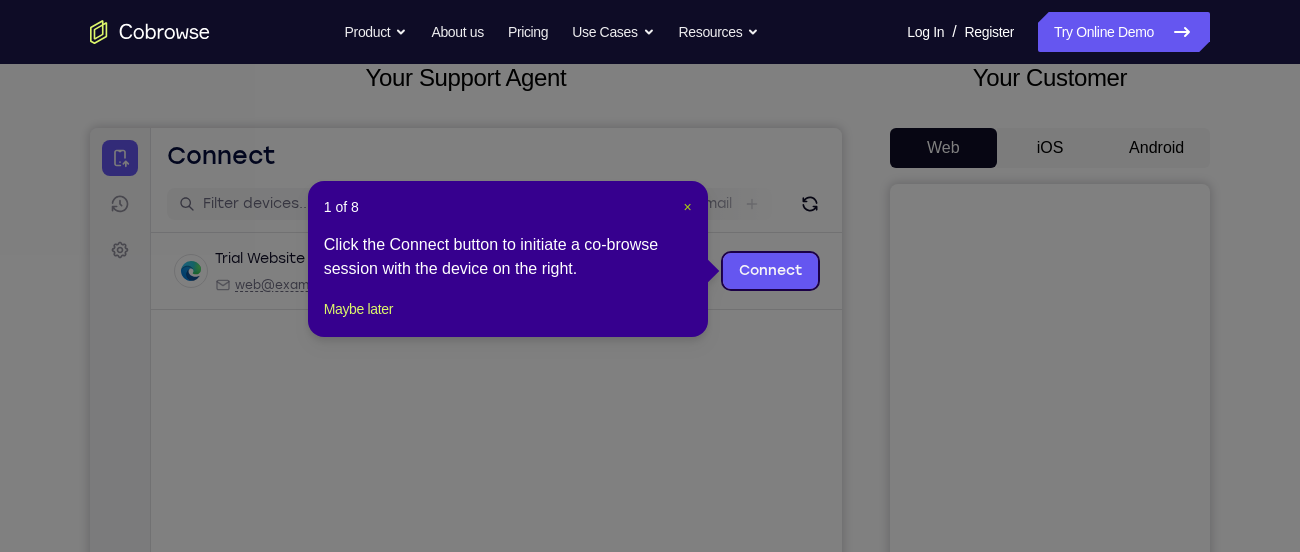 drag, startPoint x: 688, startPoint y: 201, endPoint x: 705, endPoint y: 66, distance: 136.06616 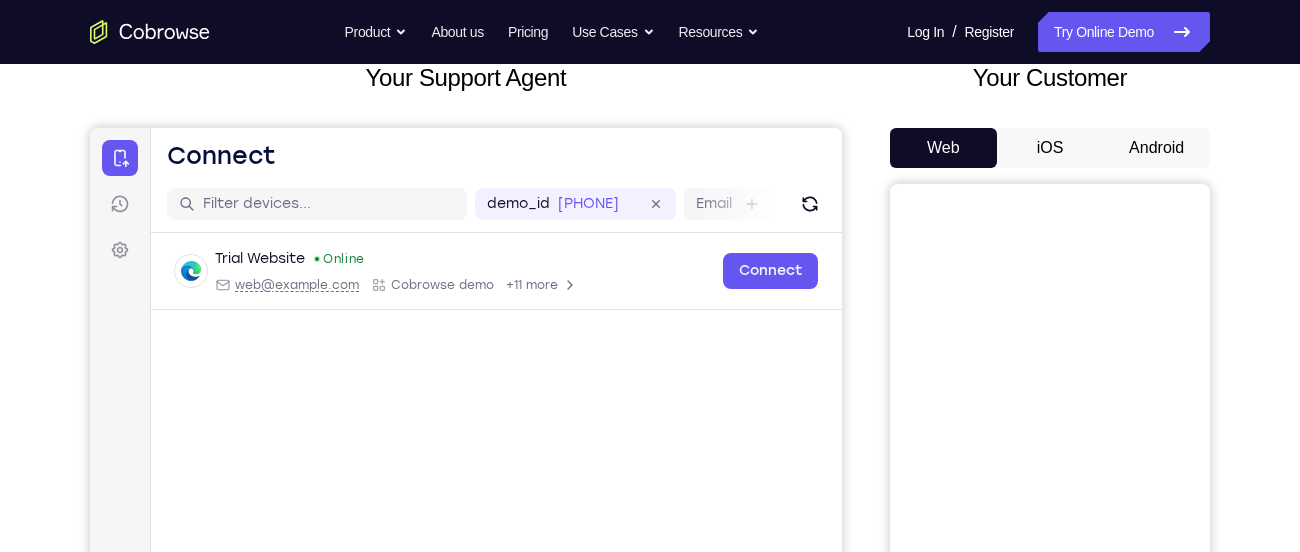 click on "Android" at bounding box center (1156, 148) 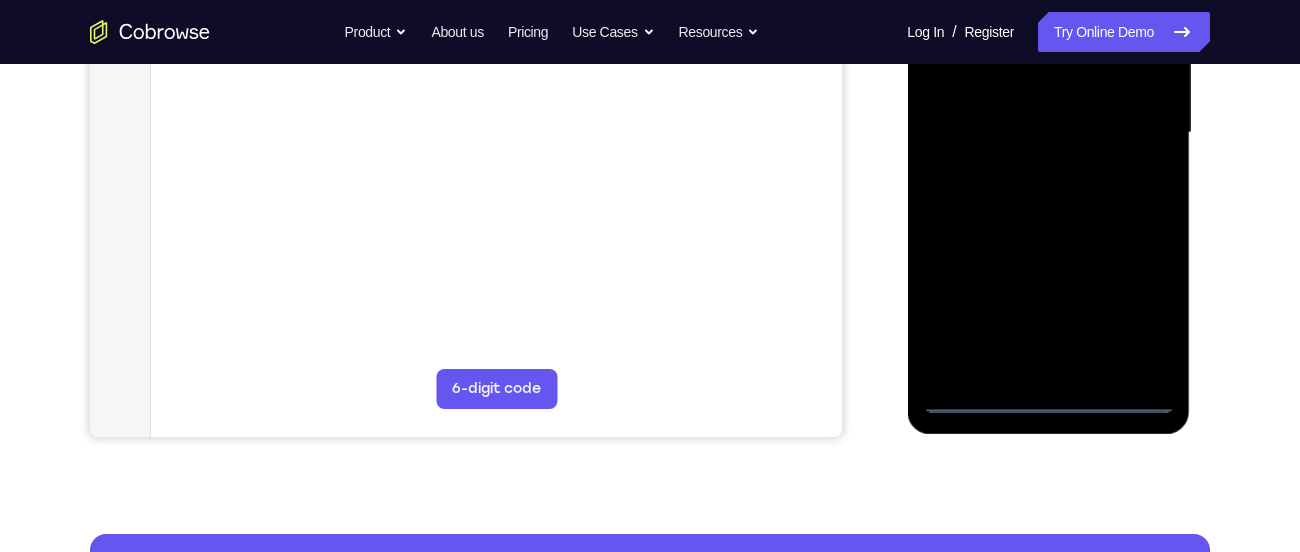 scroll, scrollTop: 495, scrollLeft: 0, axis: vertical 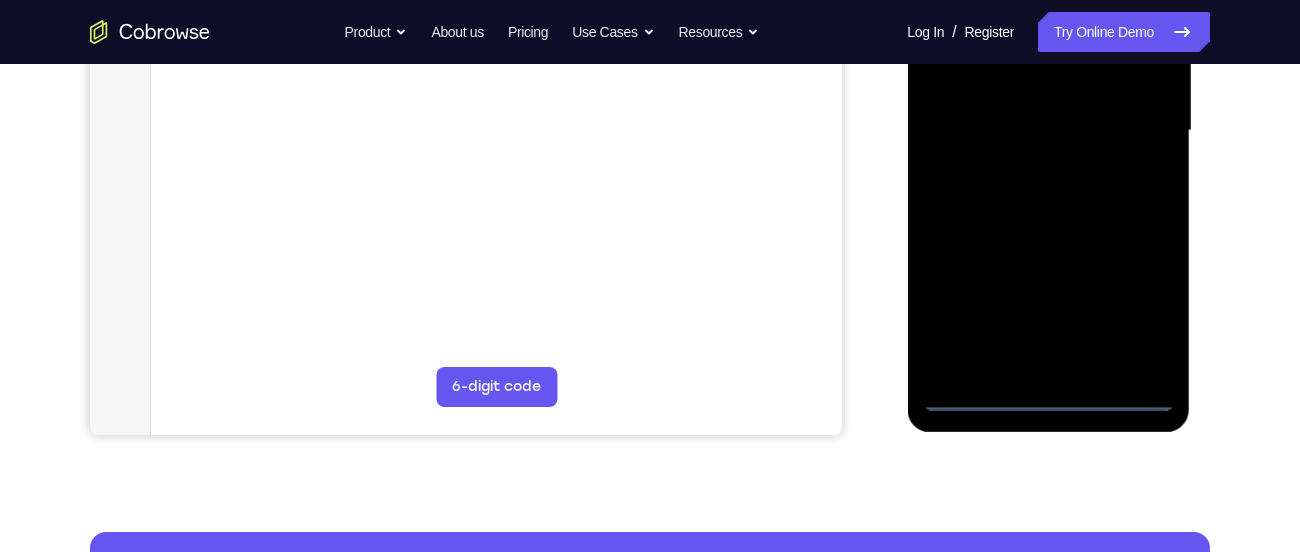 click at bounding box center (1048, 131) 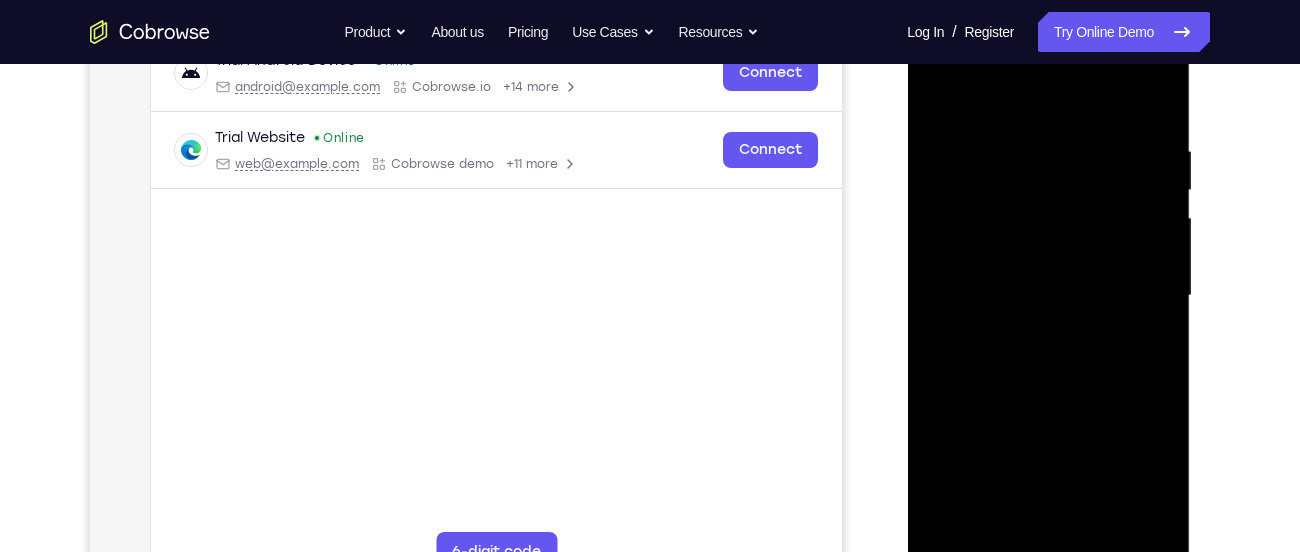 scroll, scrollTop: 322, scrollLeft: 0, axis: vertical 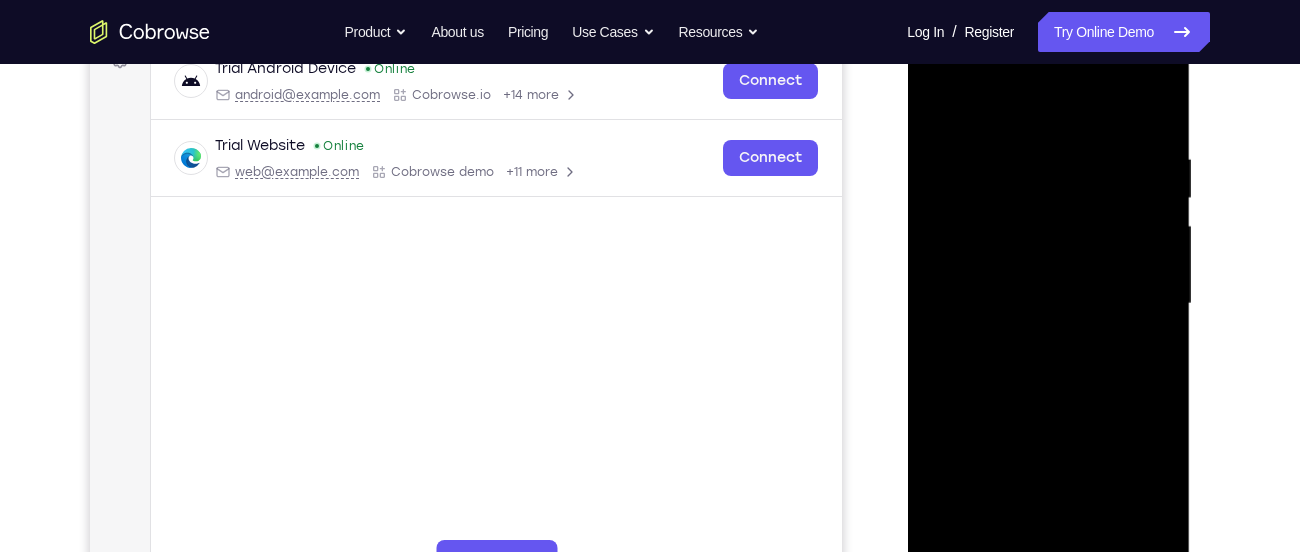 click at bounding box center [1048, 304] 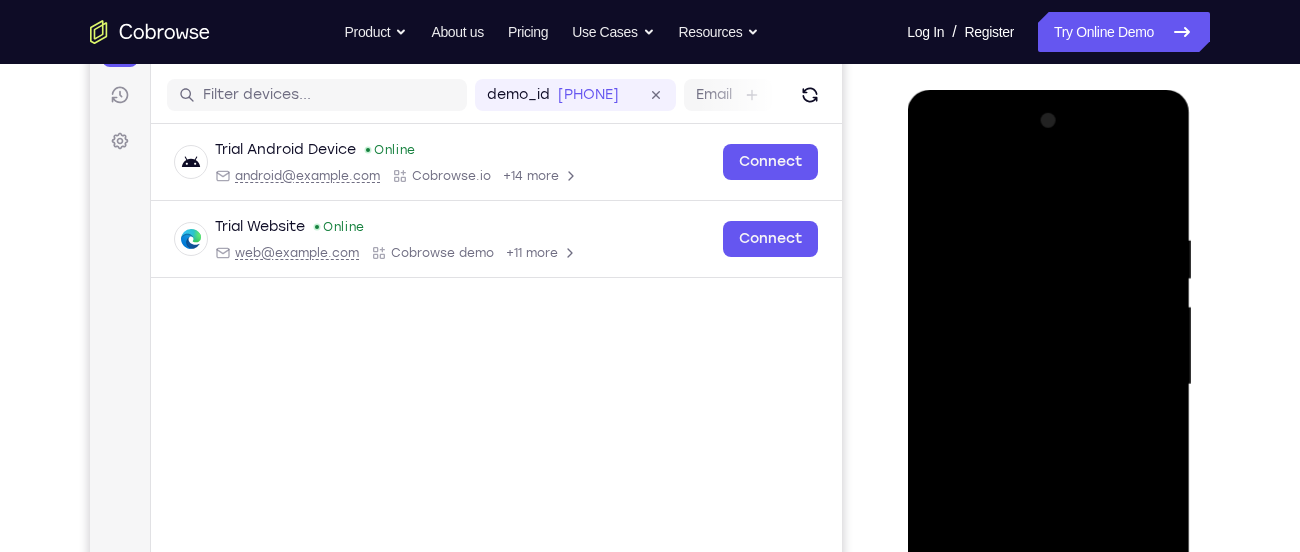 scroll, scrollTop: 237, scrollLeft: 0, axis: vertical 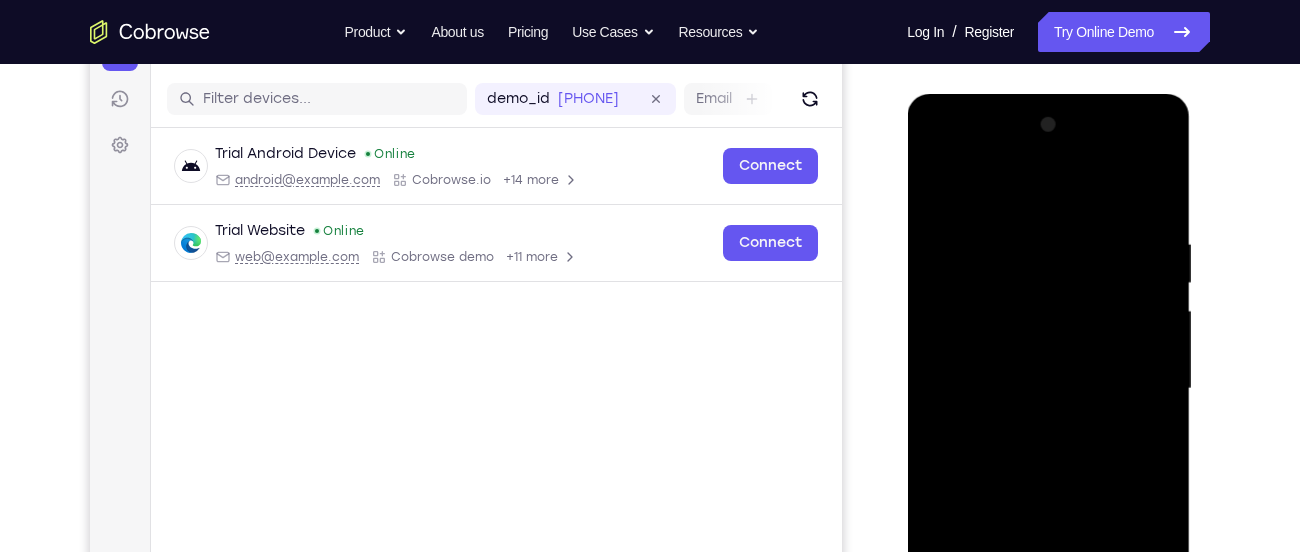 click at bounding box center [1048, 389] 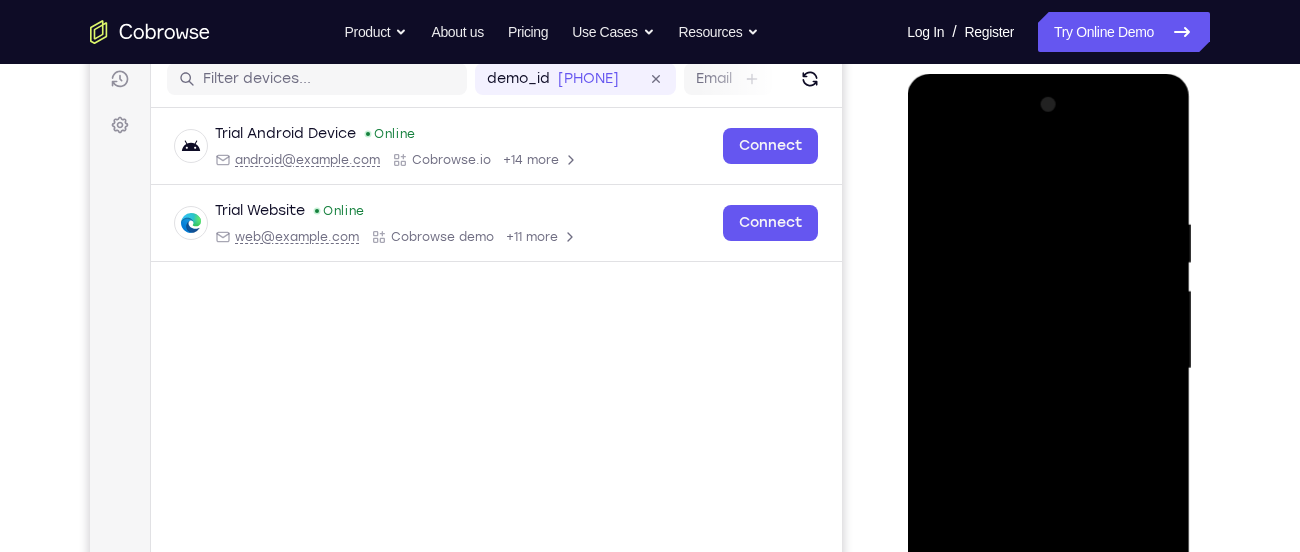 scroll, scrollTop: 258, scrollLeft: 0, axis: vertical 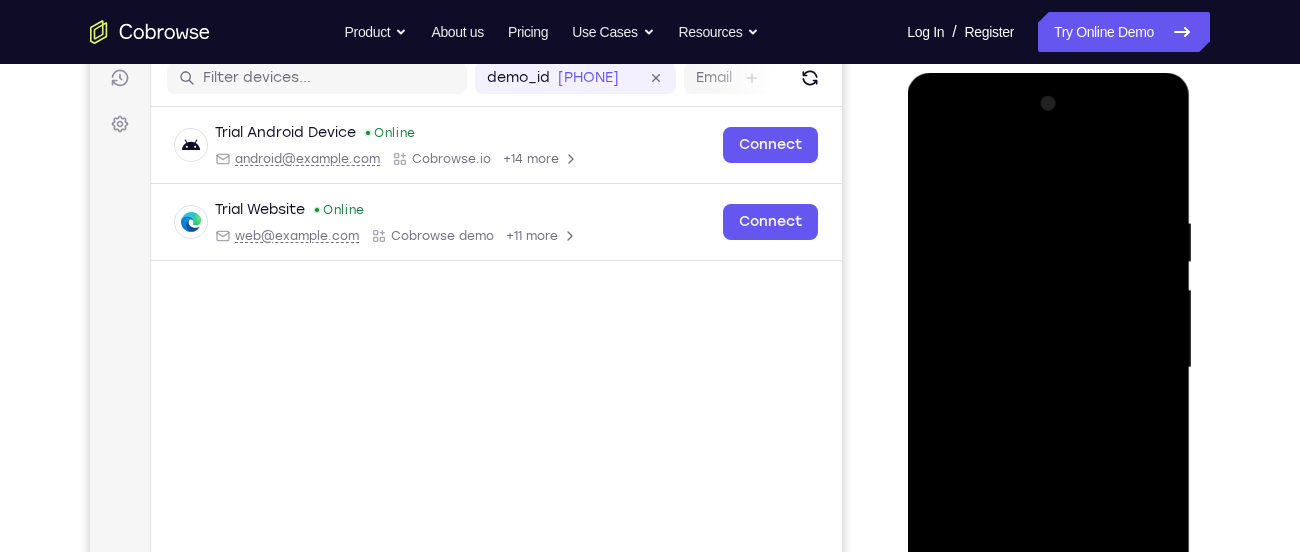 click at bounding box center (1048, 368) 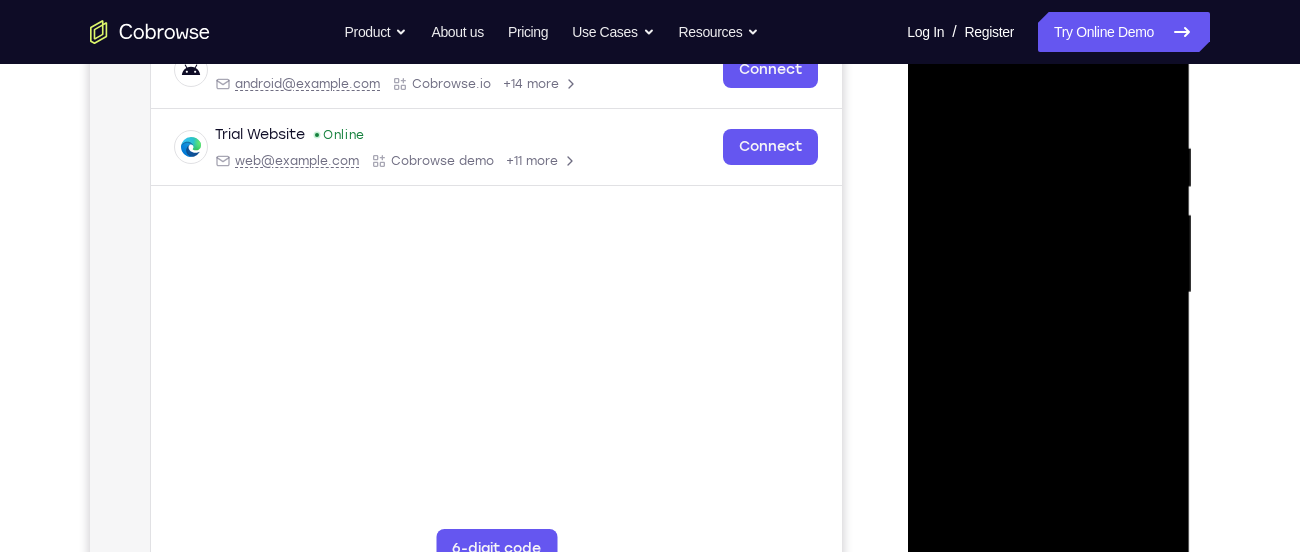 scroll, scrollTop: 334, scrollLeft: 0, axis: vertical 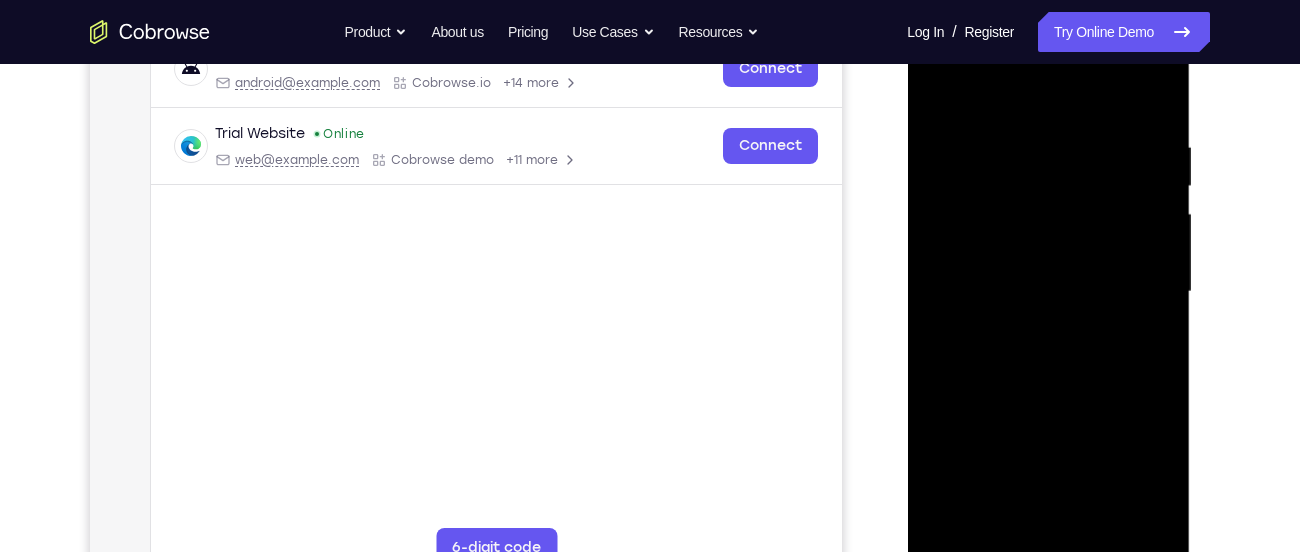 click at bounding box center [1048, 292] 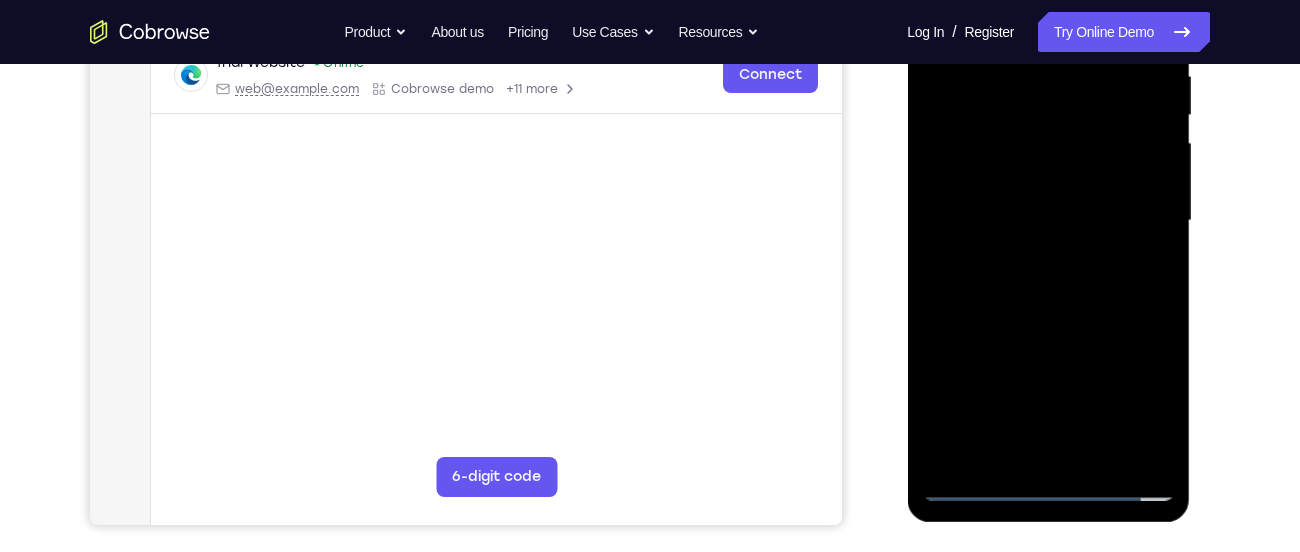 scroll, scrollTop: 406, scrollLeft: 0, axis: vertical 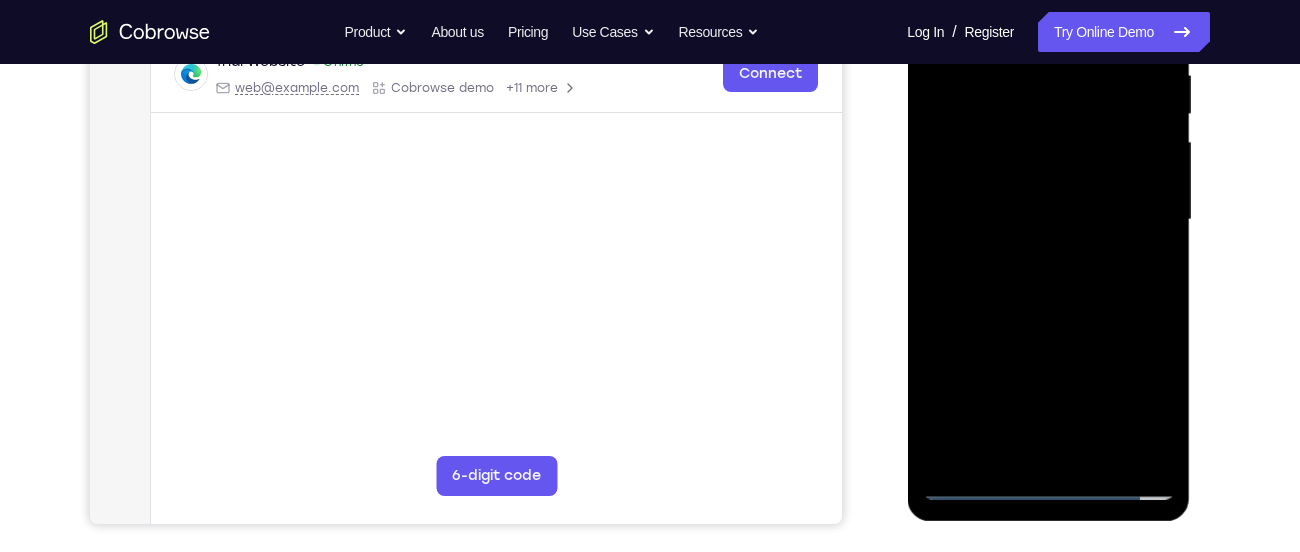 click at bounding box center [1048, 220] 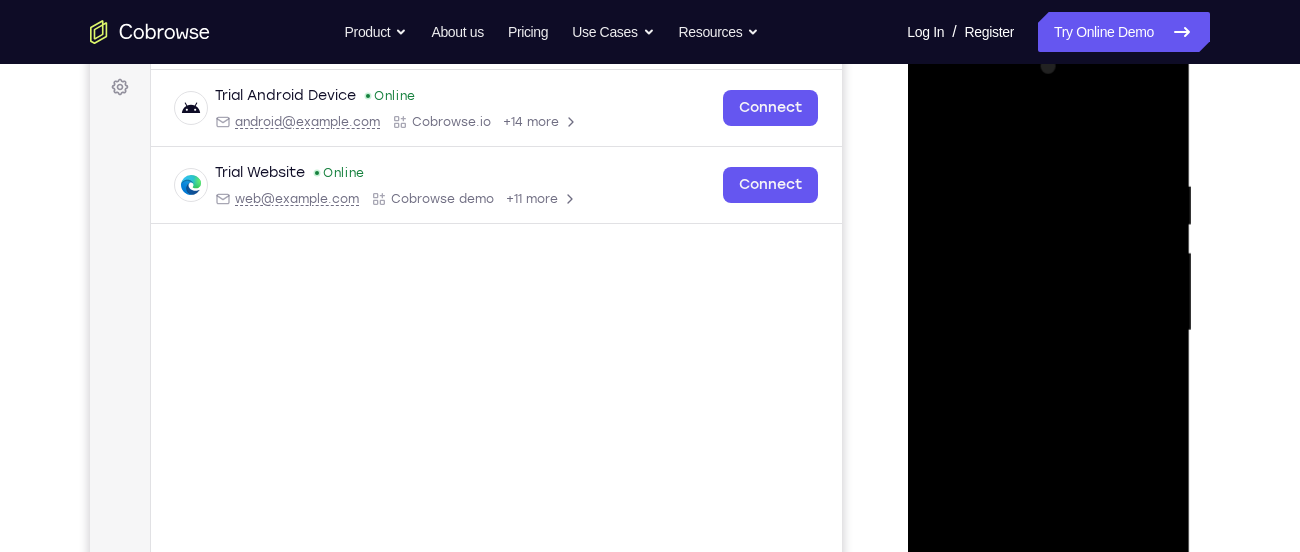 scroll, scrollTop: 293, scrollLeft: 0, axis: vertical 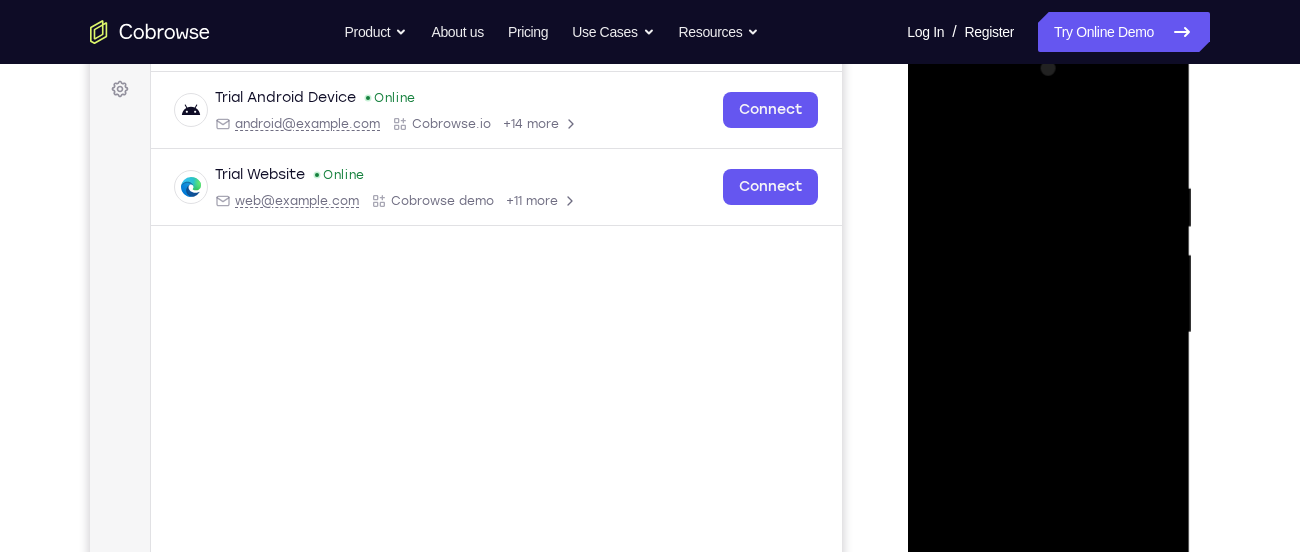 click at bounding box center (1048, 333) 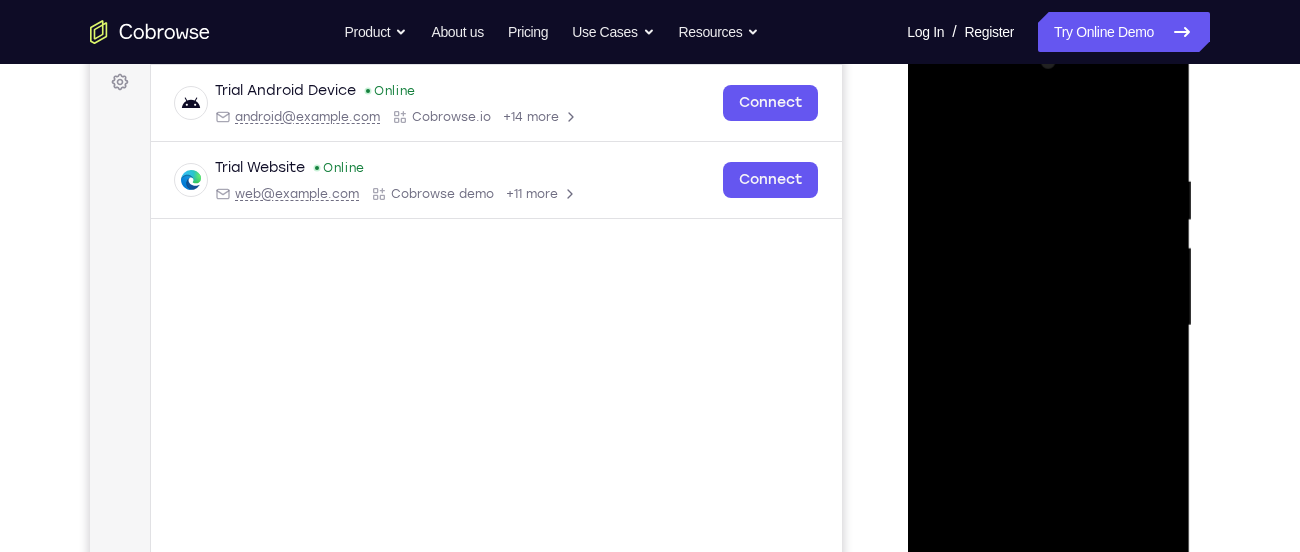 scroll, scrollTop: 292, scrollLeft: 0, axis: vertical 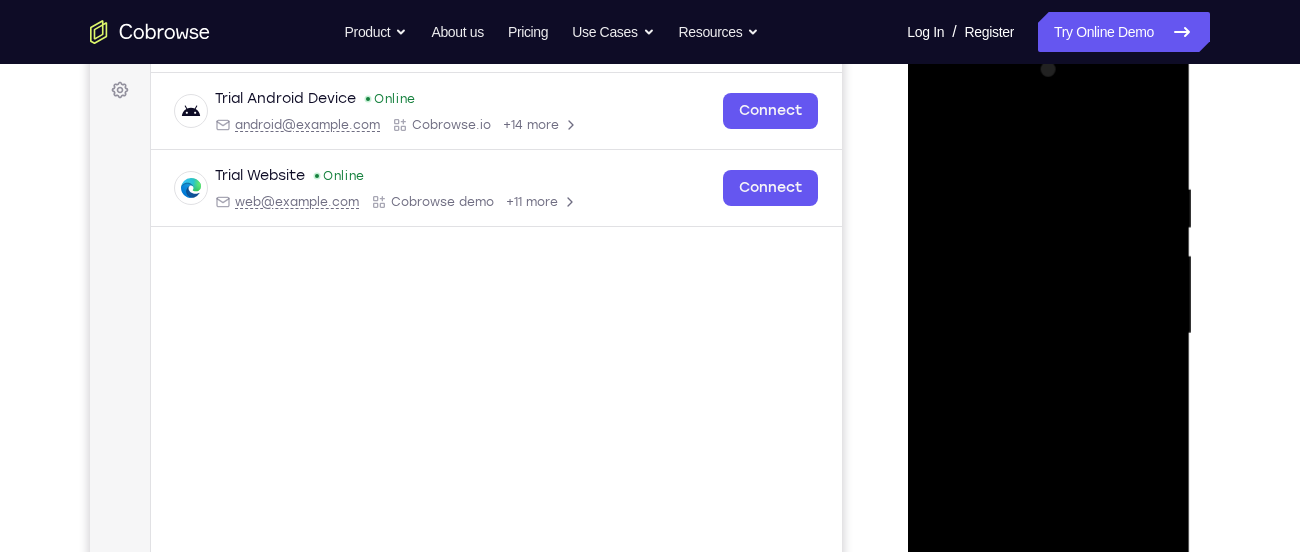 click at bounding box center (1048, 334) 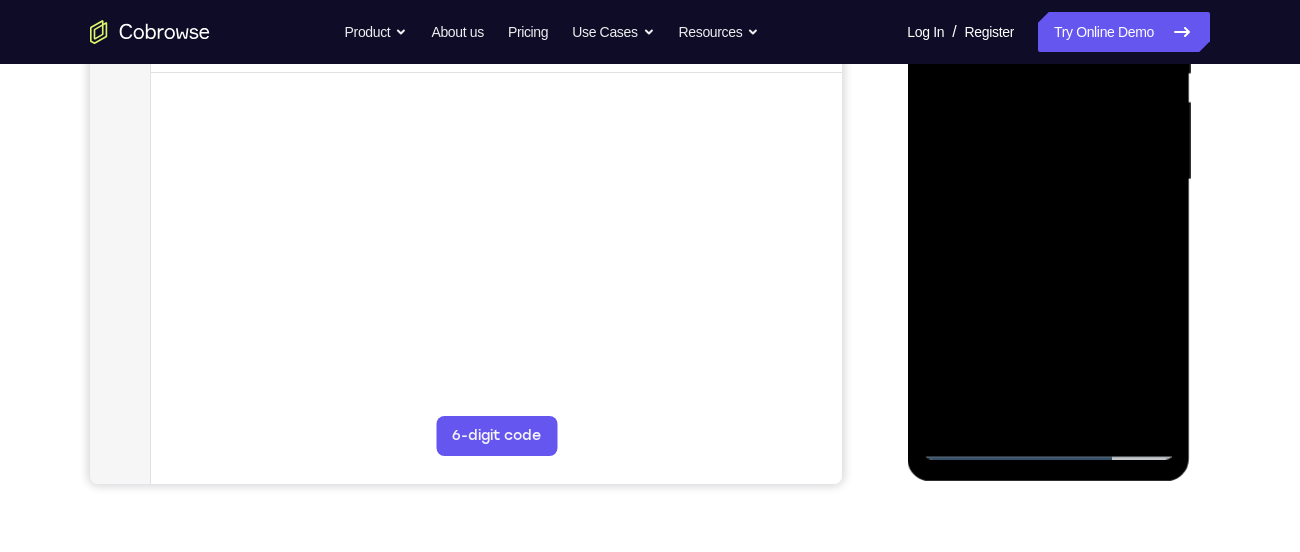 scroll, scrollTop: 447, scrollLeft: 0, axis: vertical 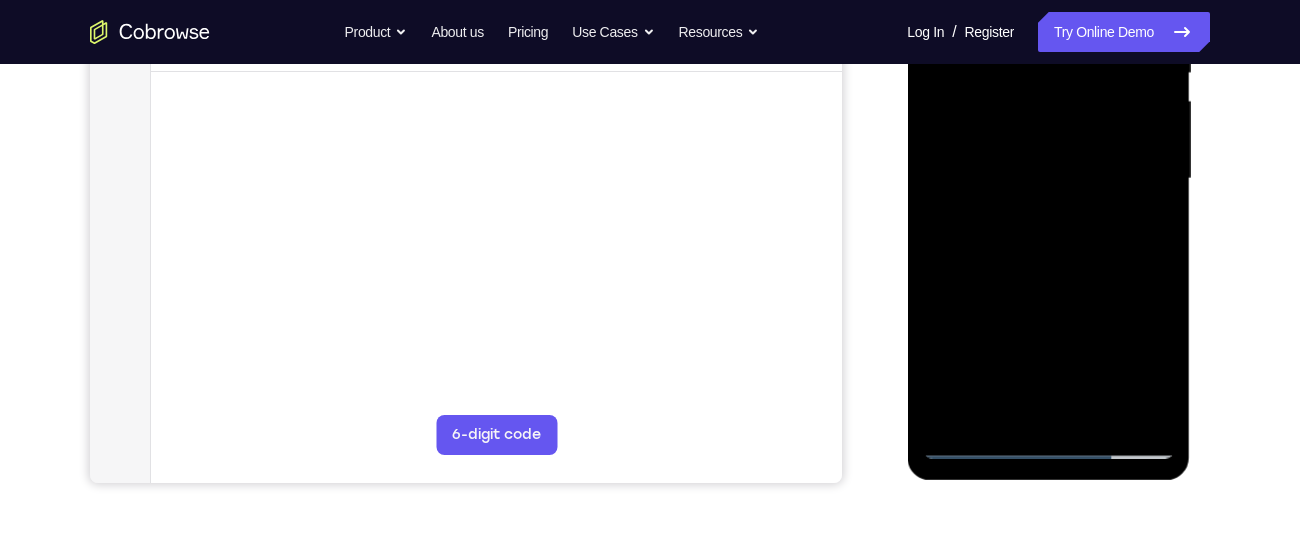 click at bounding box center [1048, 179] 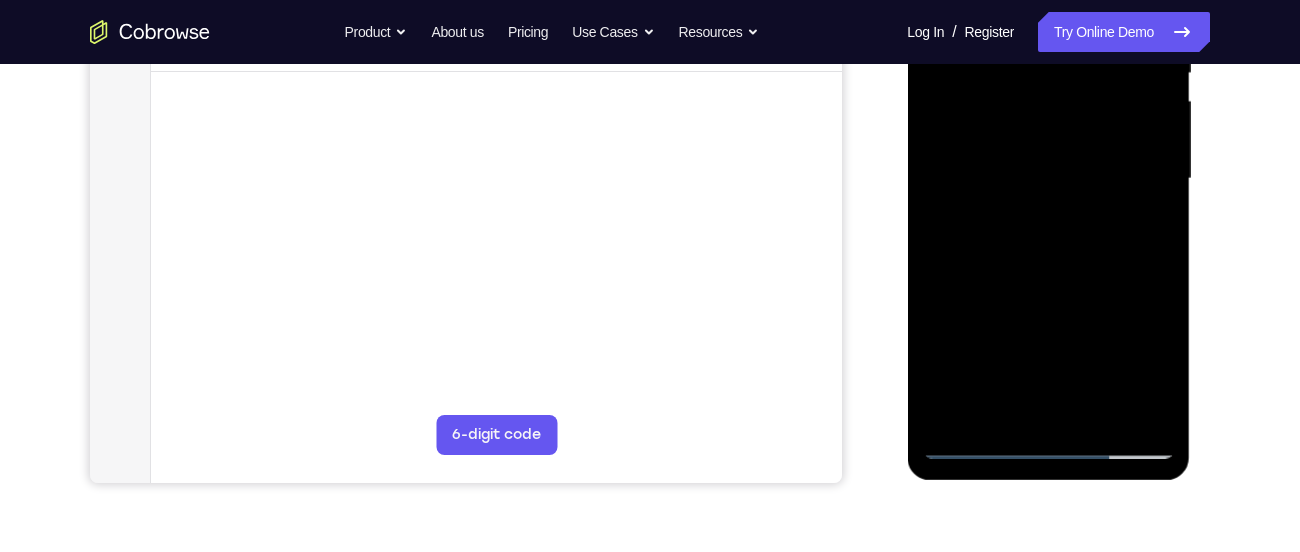 click at bounding box center (1048, 179) 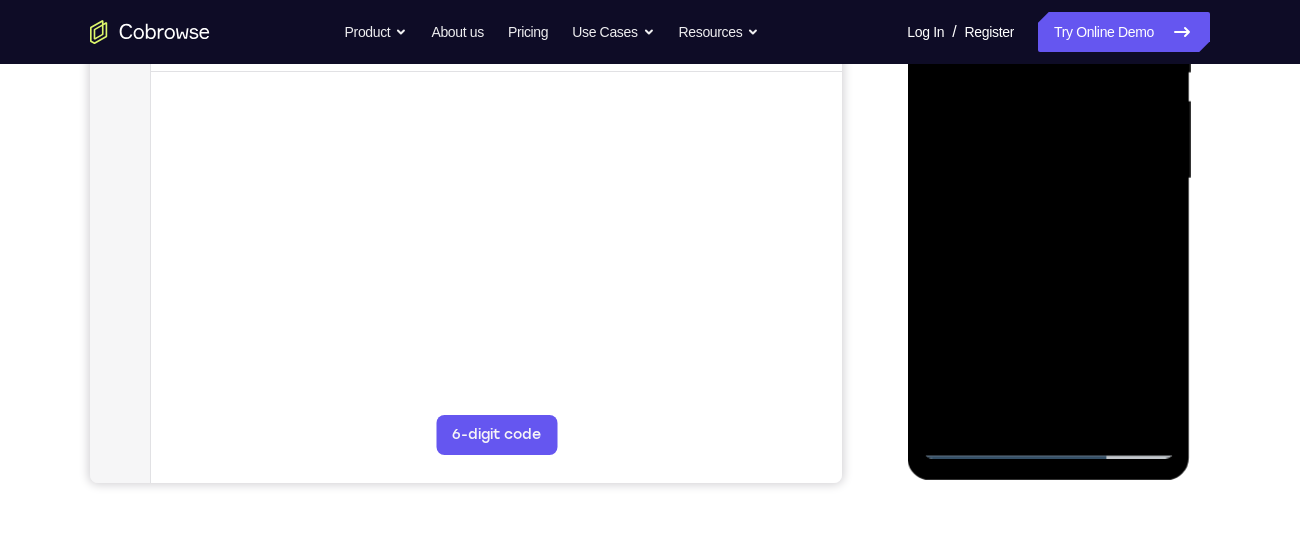 click at bounding box center [1048, 179] 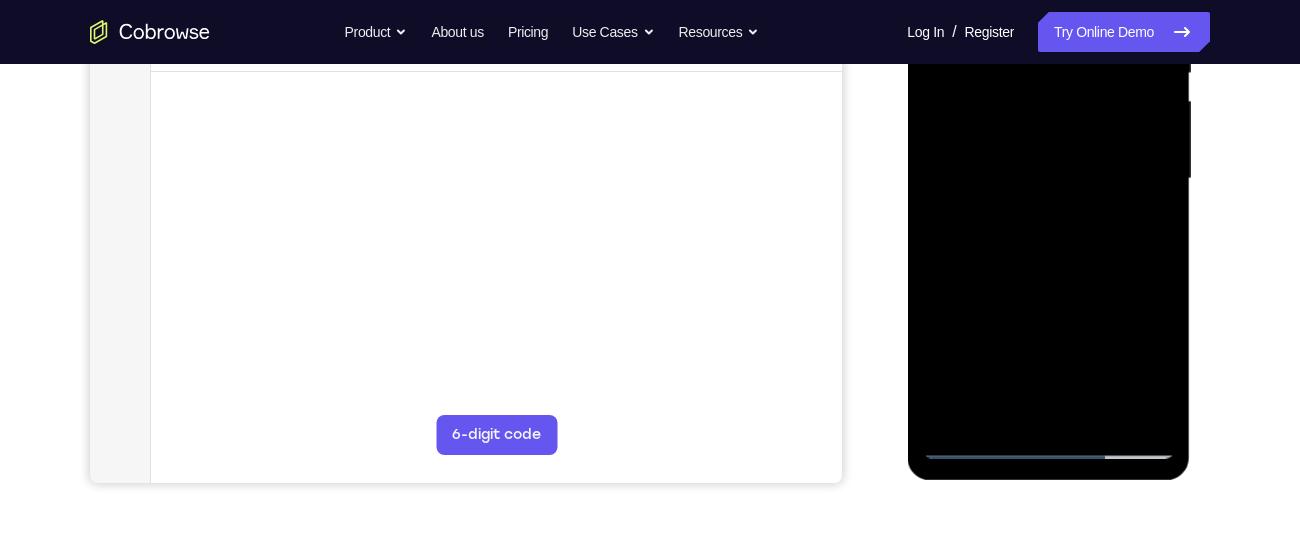 click at bounding box center (1048, 179) 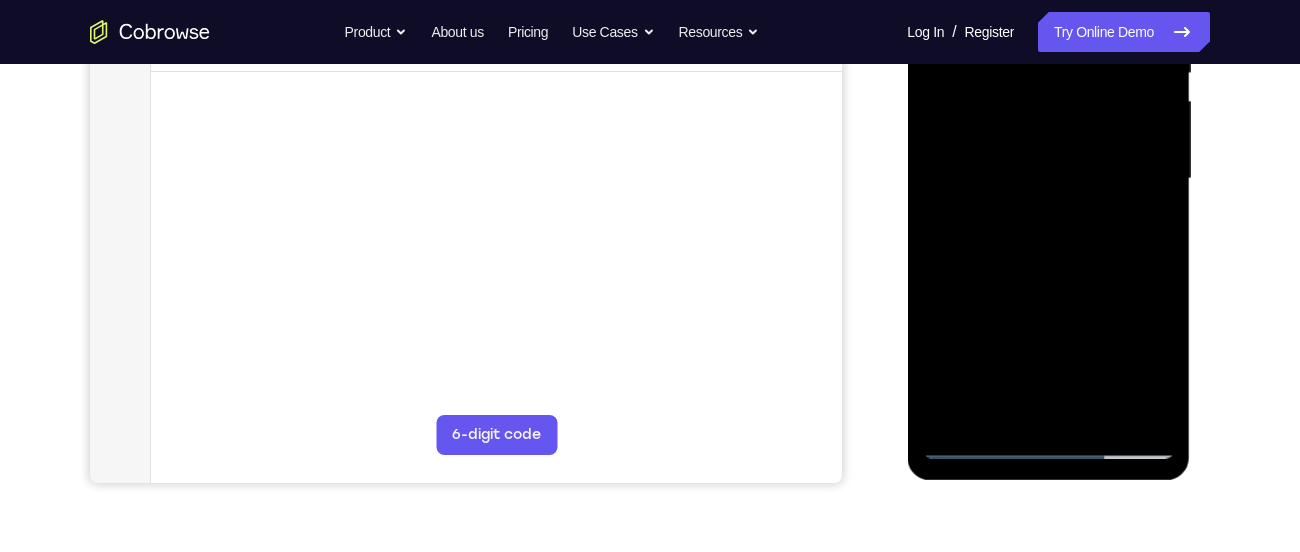click at bounding box center [1048, 179] 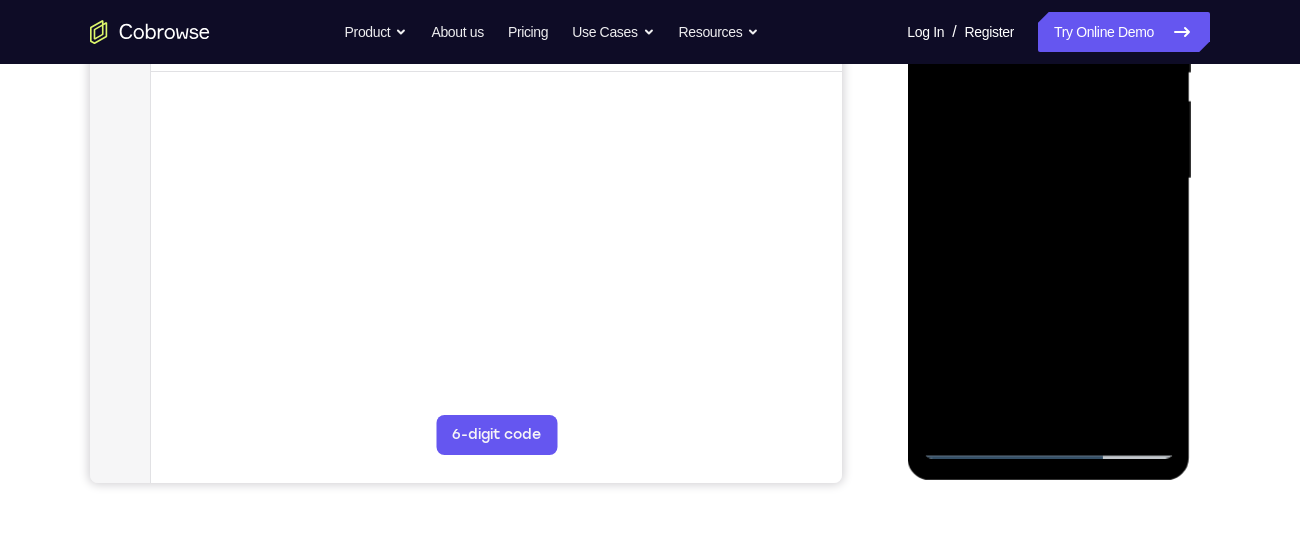 click at bounding box center (1048, 179) 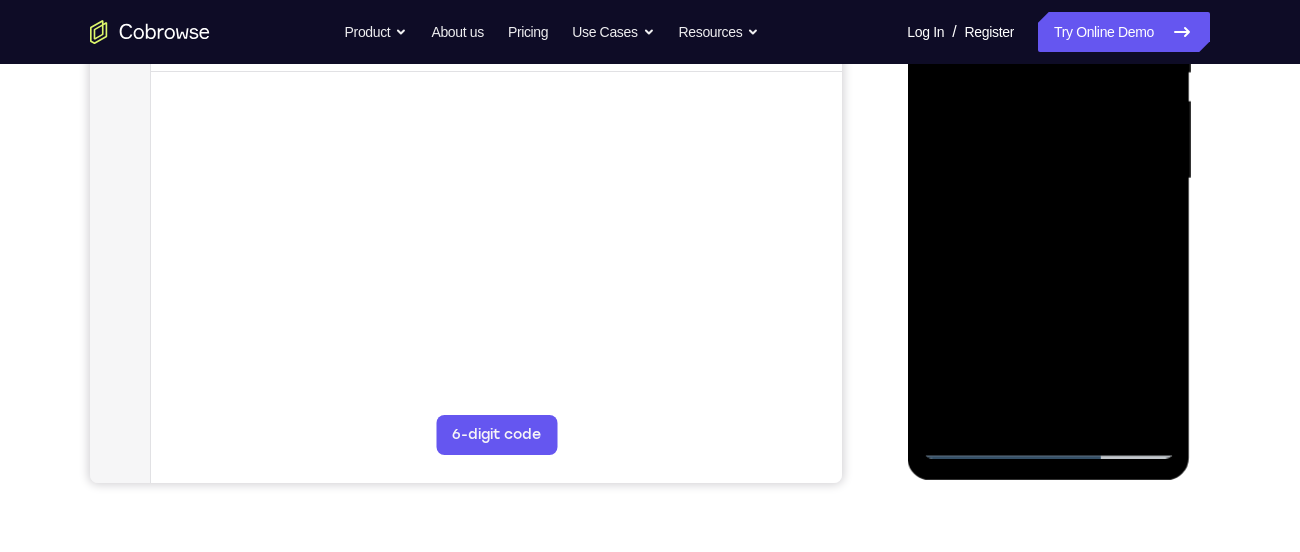 click at bounding box center (1048, 179) 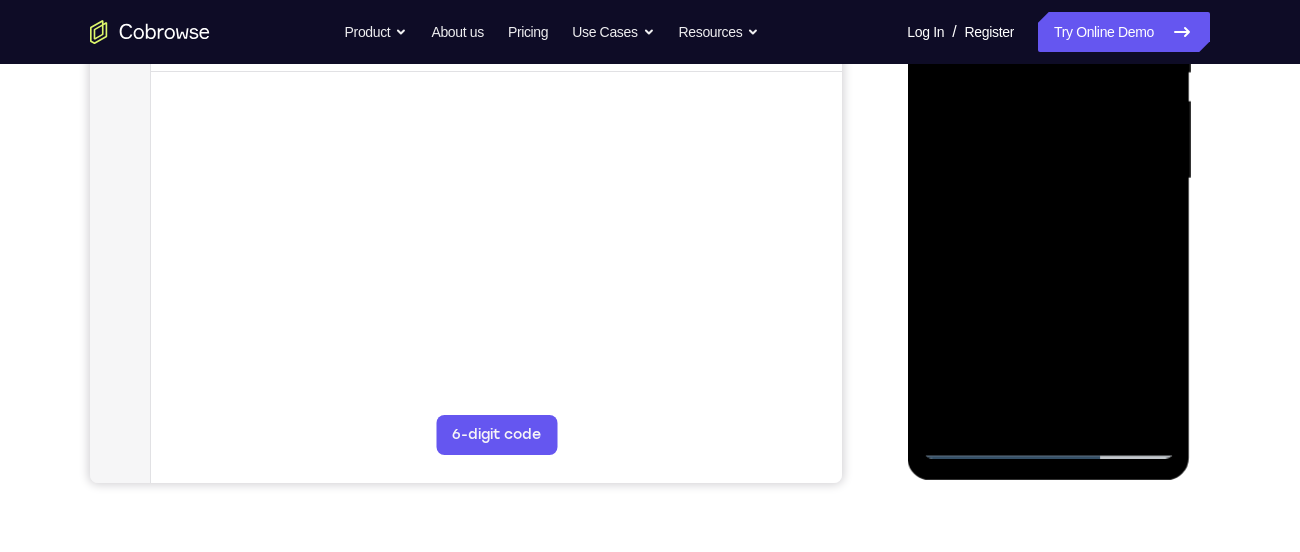 click at bounding box center [1048, 179] 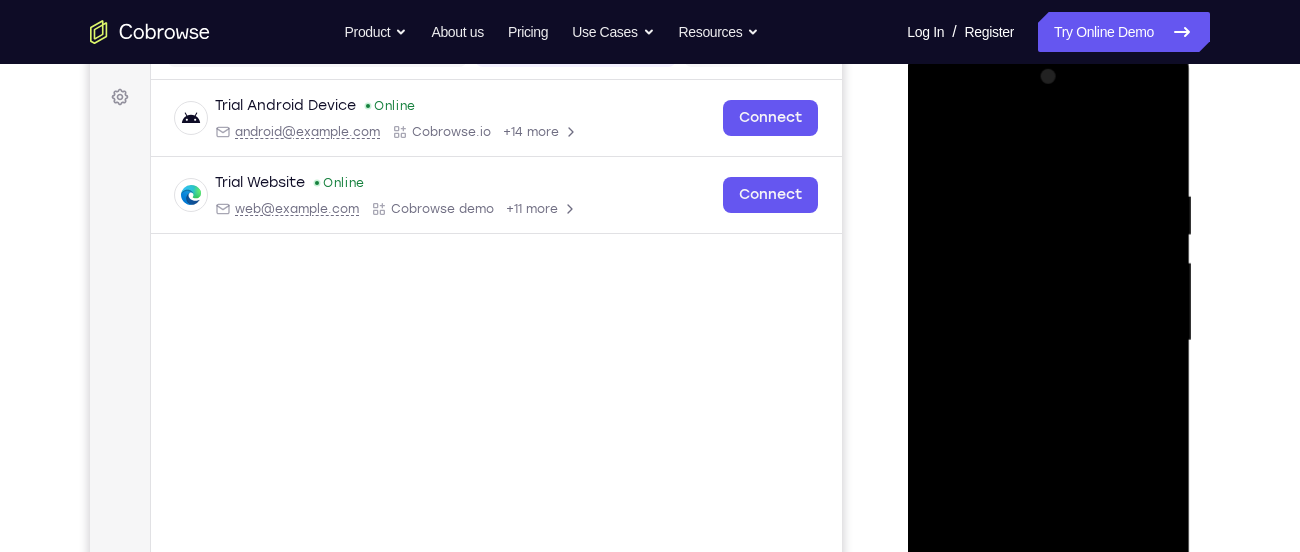 scroll, scrollTop: 284, scrollLeft: 0, axis: vertical 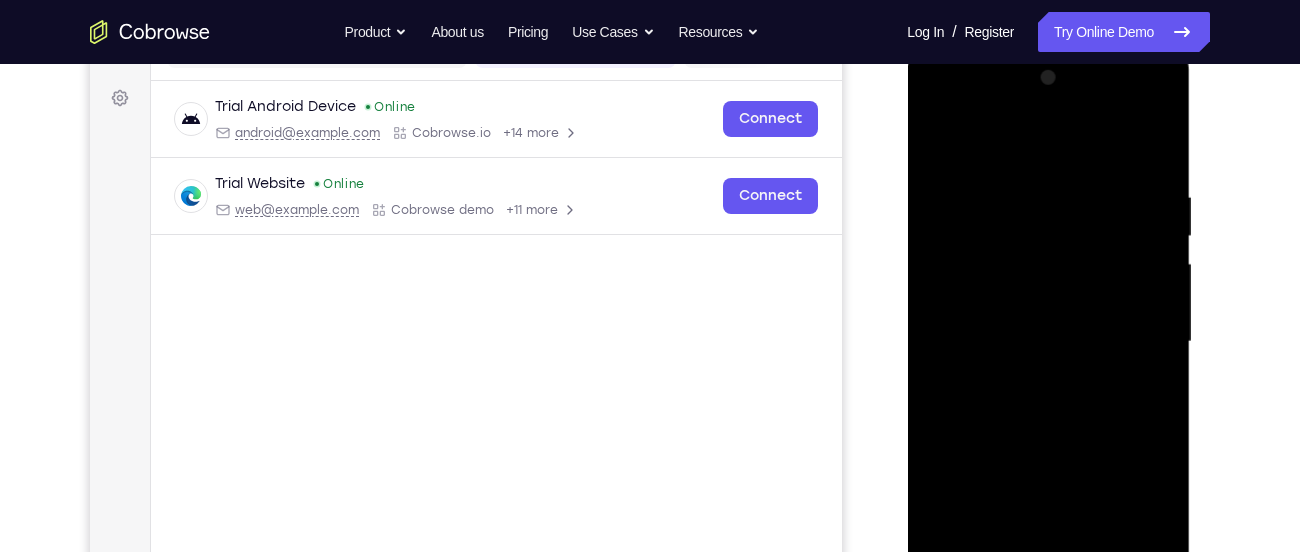 click at bounding box center (1048, 342) 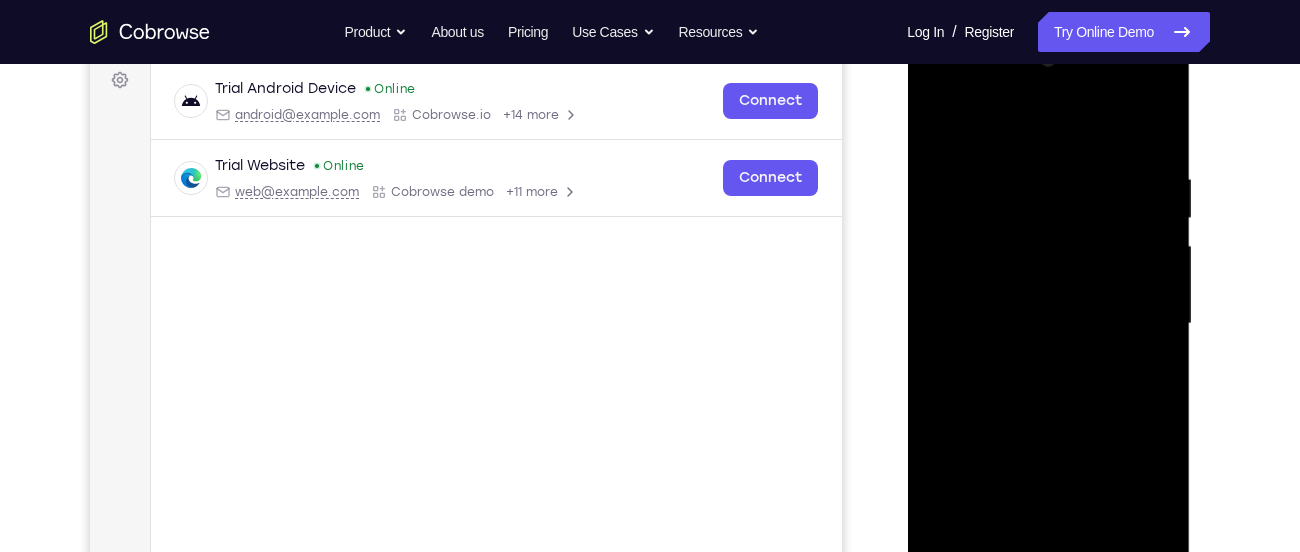 scroll, scrollTop: 319, scrollLeft: 0, axis: vertical 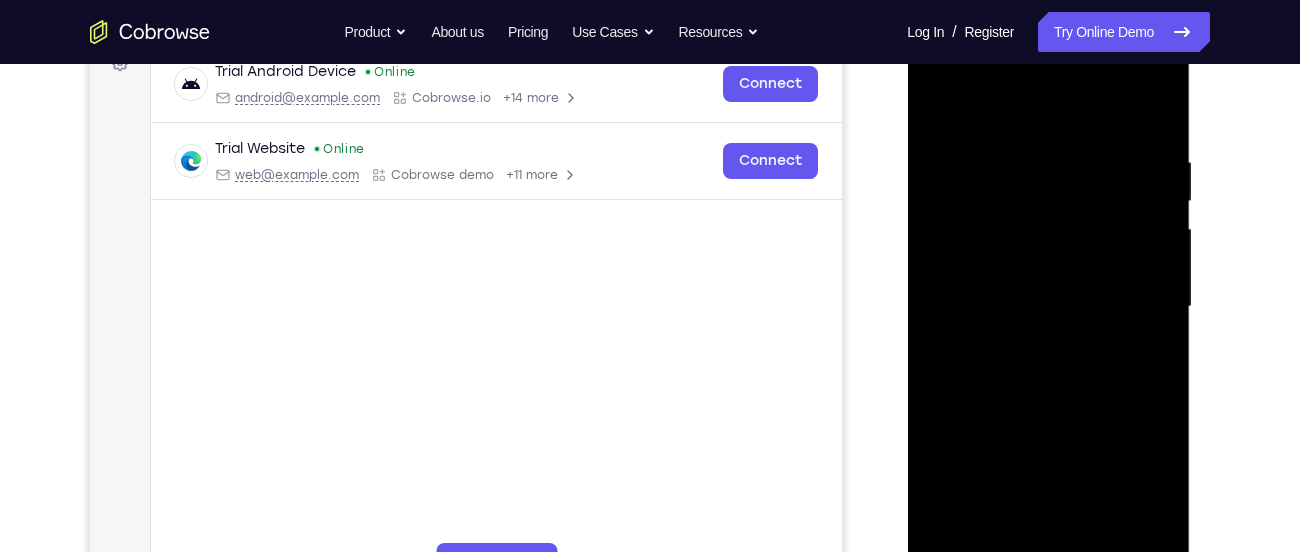 click at bounding box center (1048, 307) 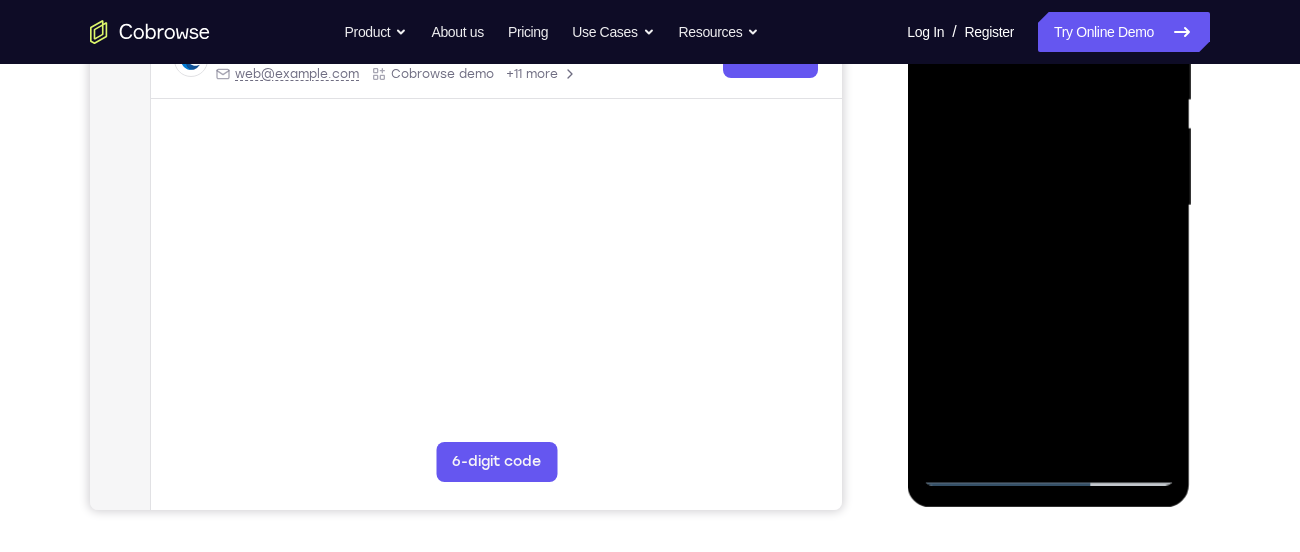 scroll, scrollTop: 421, scrollLeft: 0, axis: vertical 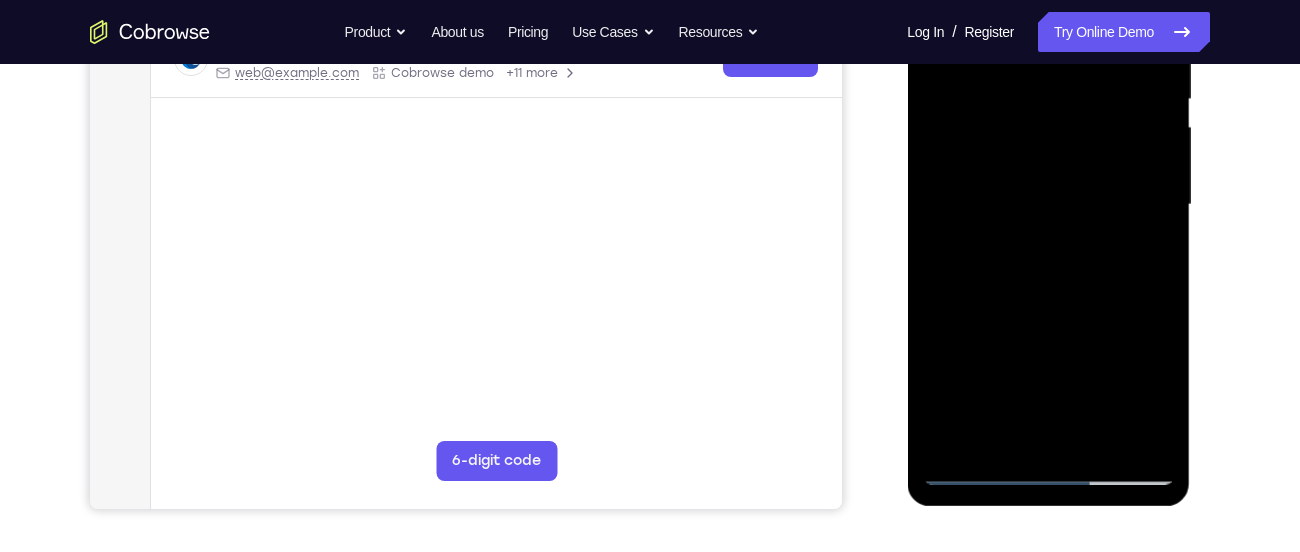 drag, startPoint x: 1067, startPoint y: 378, endPoint x: 1060, endPoint y: 226, distance: 152.1611 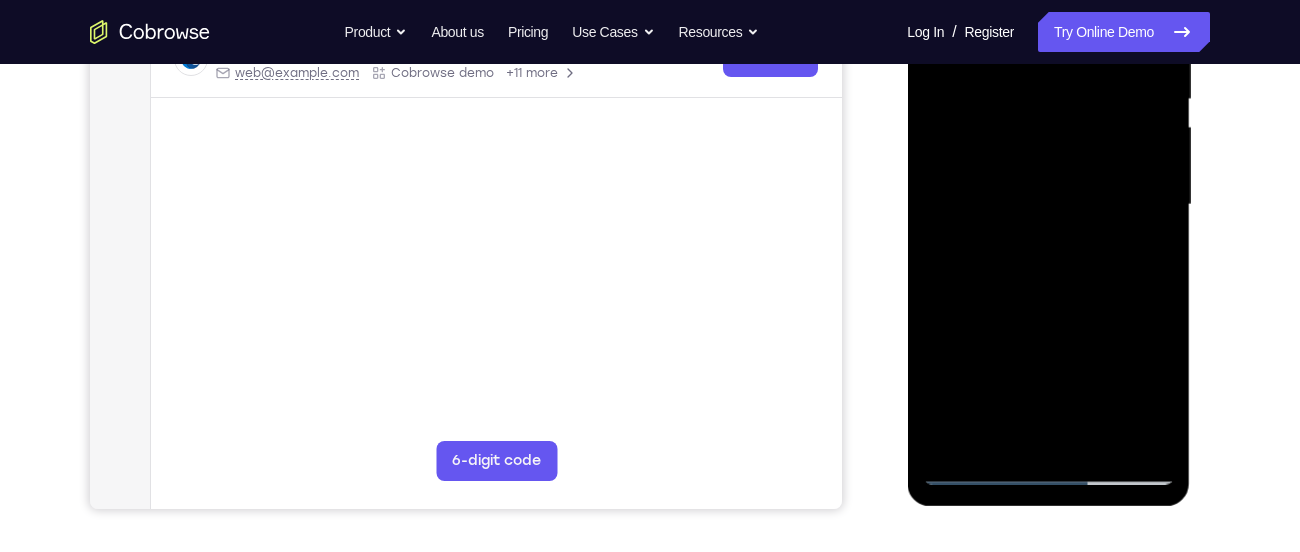 drag, startPoint x: 1068, startPoint y: 345, endPoint x: 1061, endPoint y: 215, distance: 130.18832 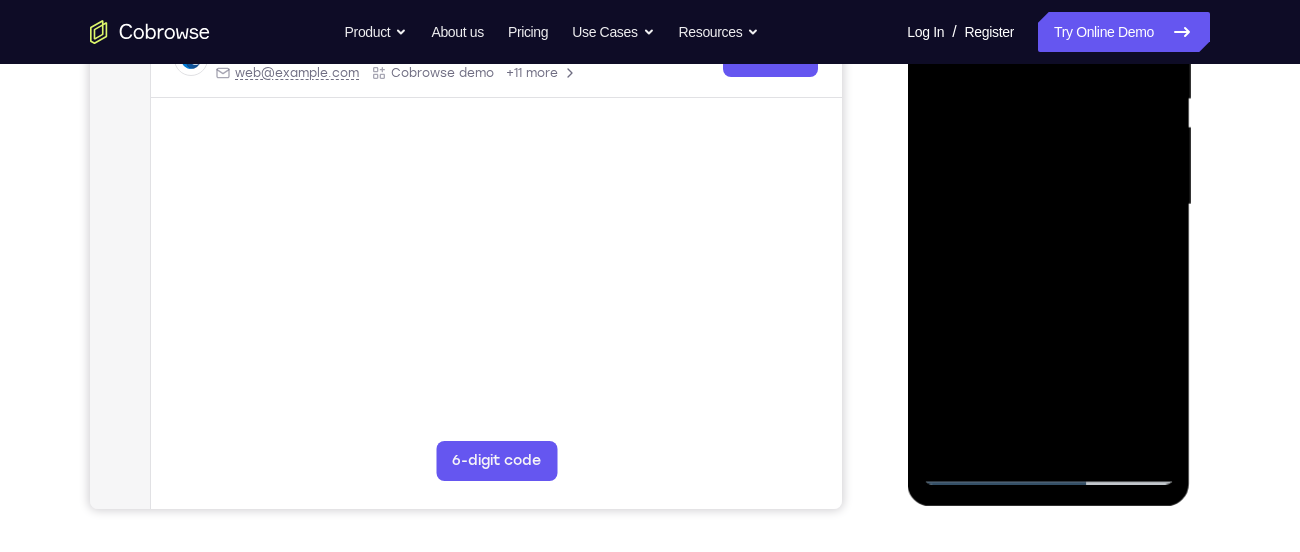 drag, startPoint x: 1047, startPoint y: 337, endPoint x: 1047, endPoint y: 402, distance: 65 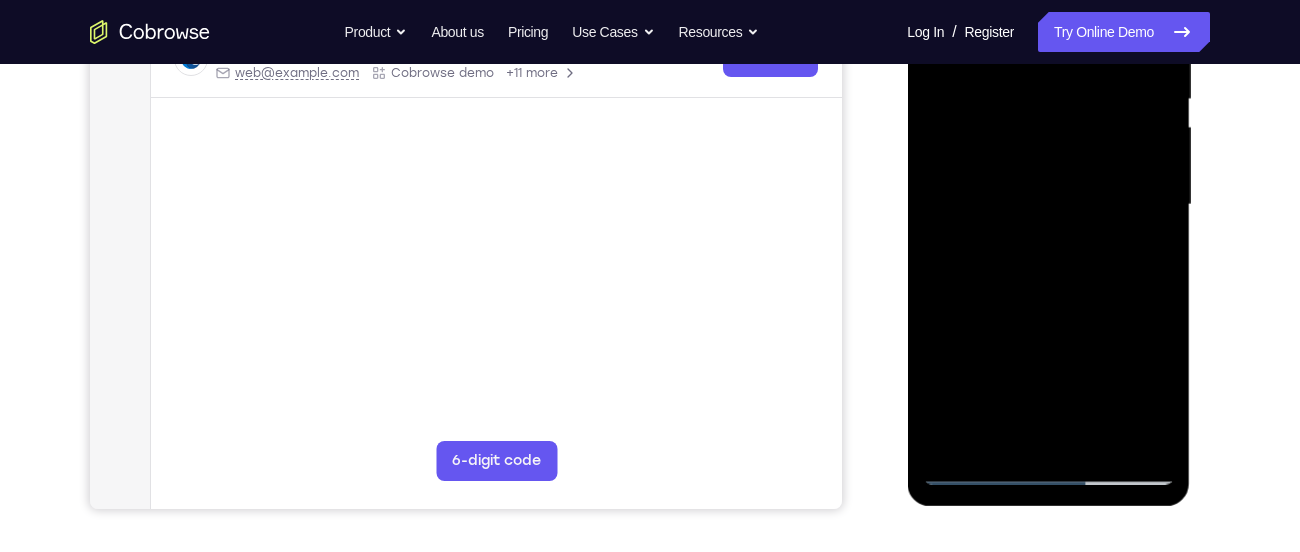 drag, startPoint x: 1047, startPoint y: 218, endPoint x: 1048, endPoint y: 352, distance: 134.00374 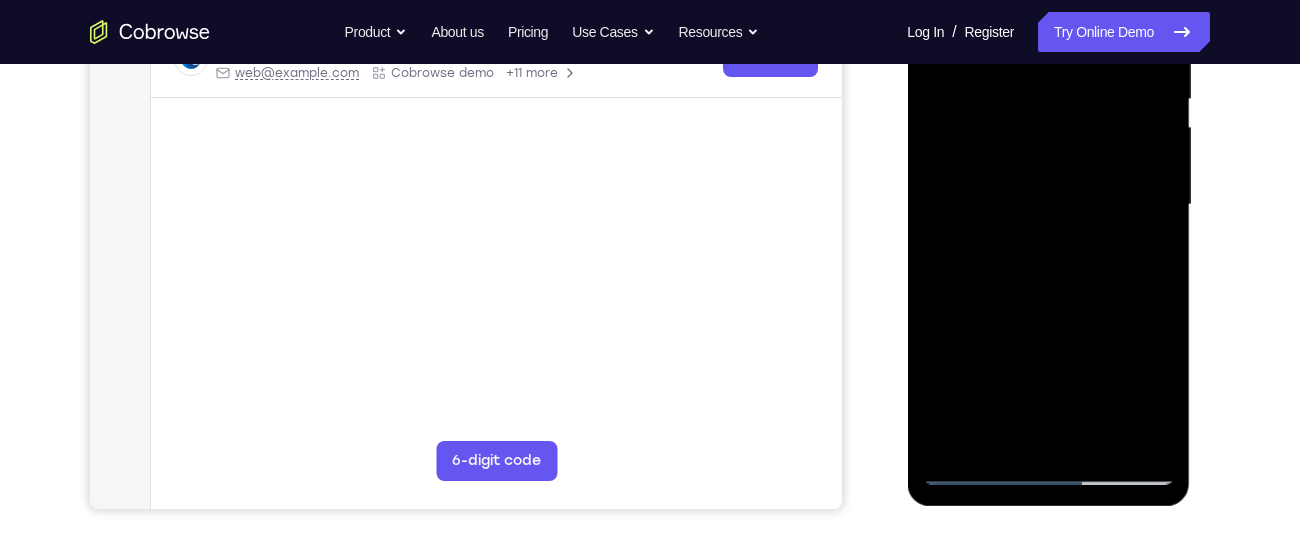 drag, startPoint x: 1055, startPoint y: 168, endPoint x: 1053, endPoint y: 230, distance: 62.03225 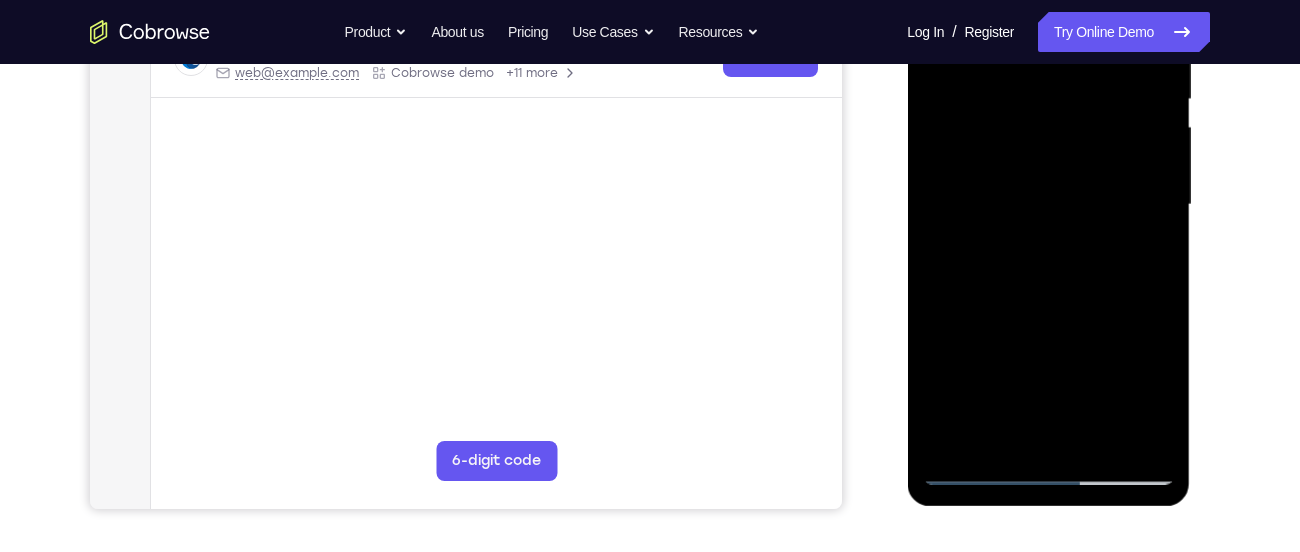click at bounding box center (1048, 205) 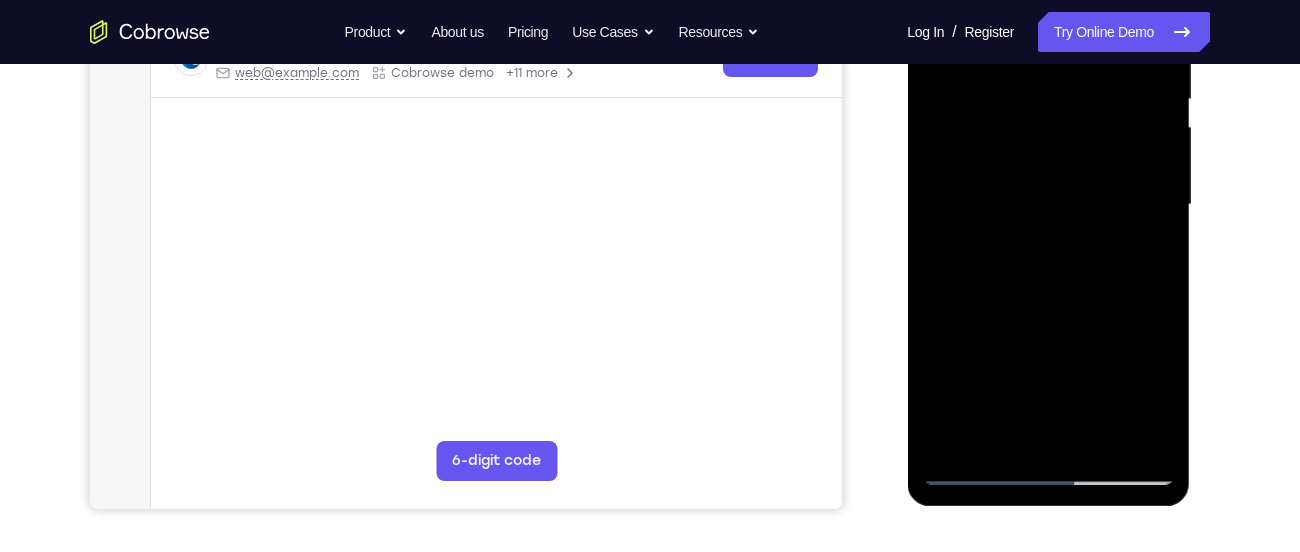 click at bounding box center (1048, 205) 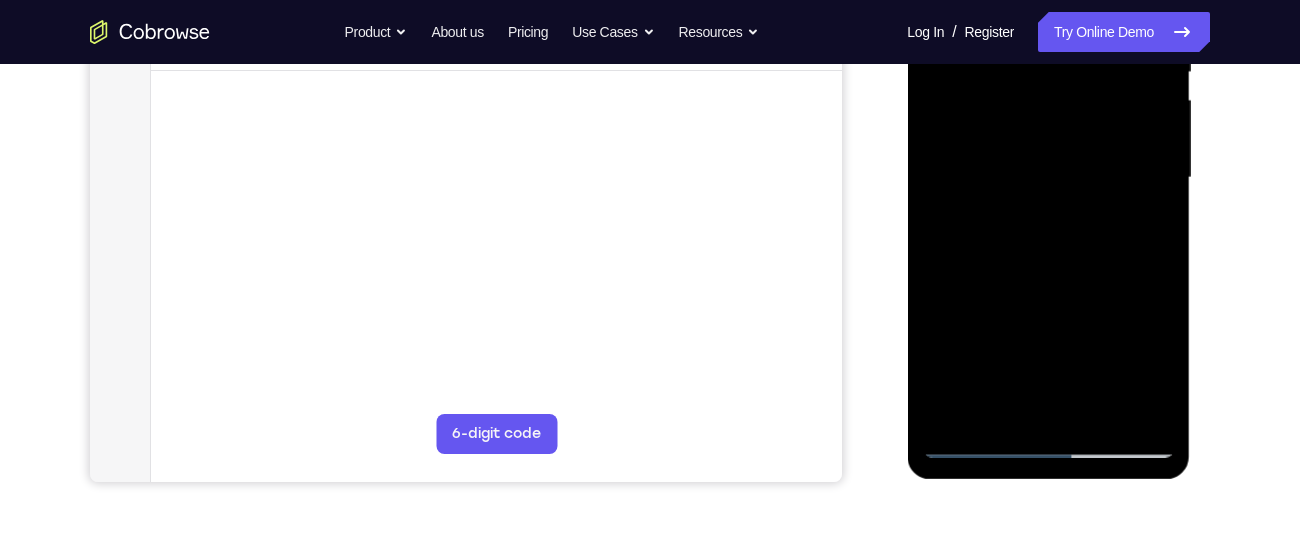 scroll, scrollTop: 450, scrollLeft: 0, axis: vertical 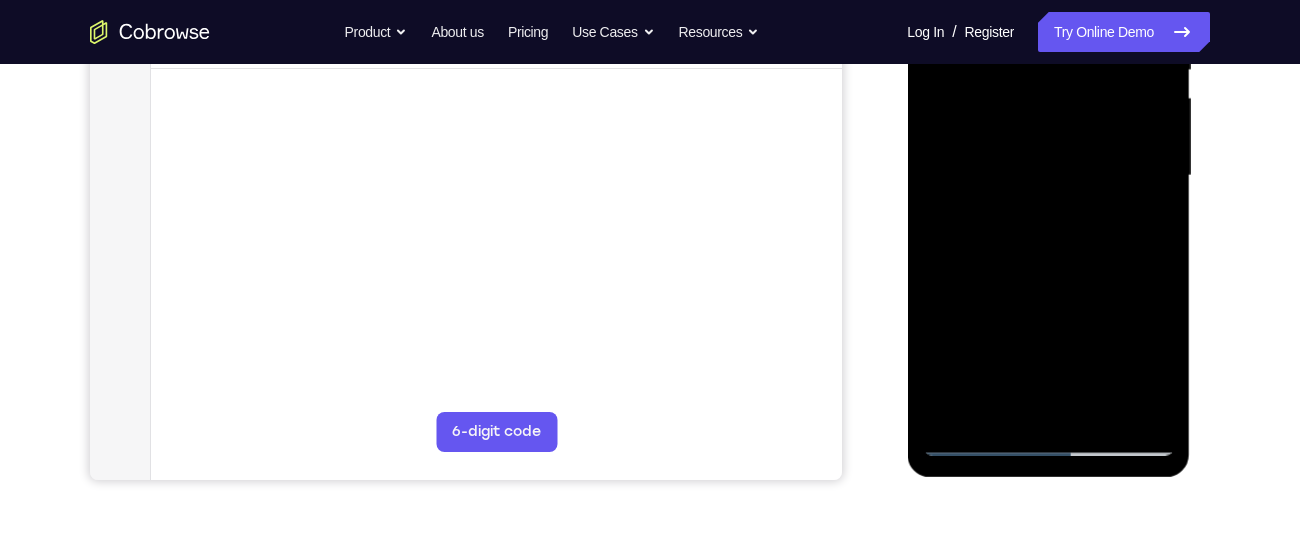 click at bounding box center [1048, 176] 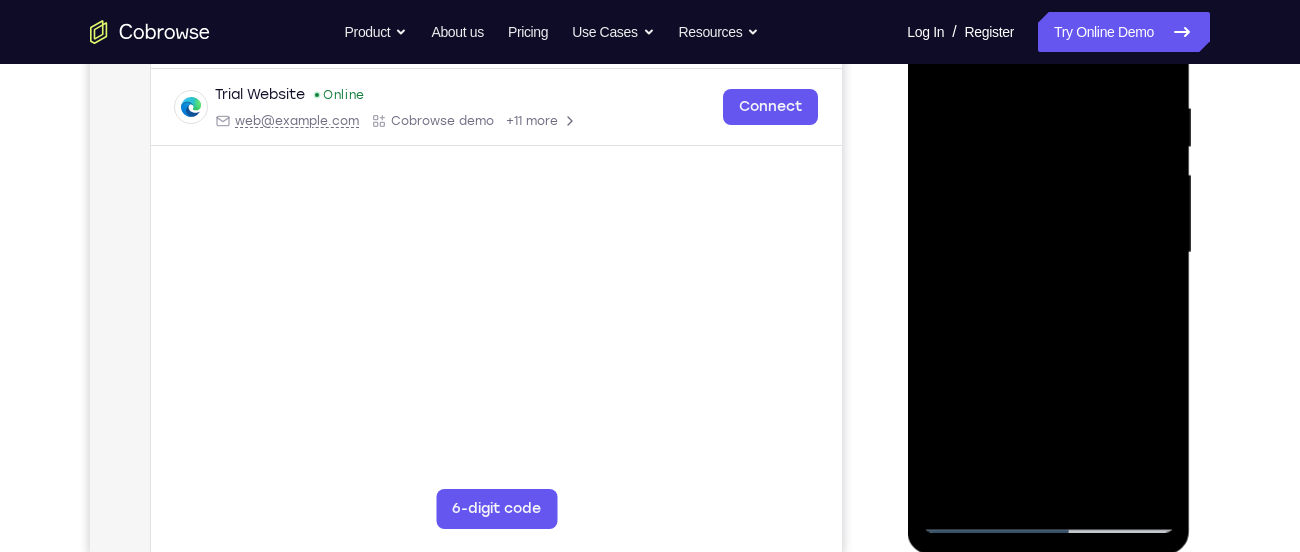 scroll, scrollTop: 342, scrollLeft: 0, axis: vertical 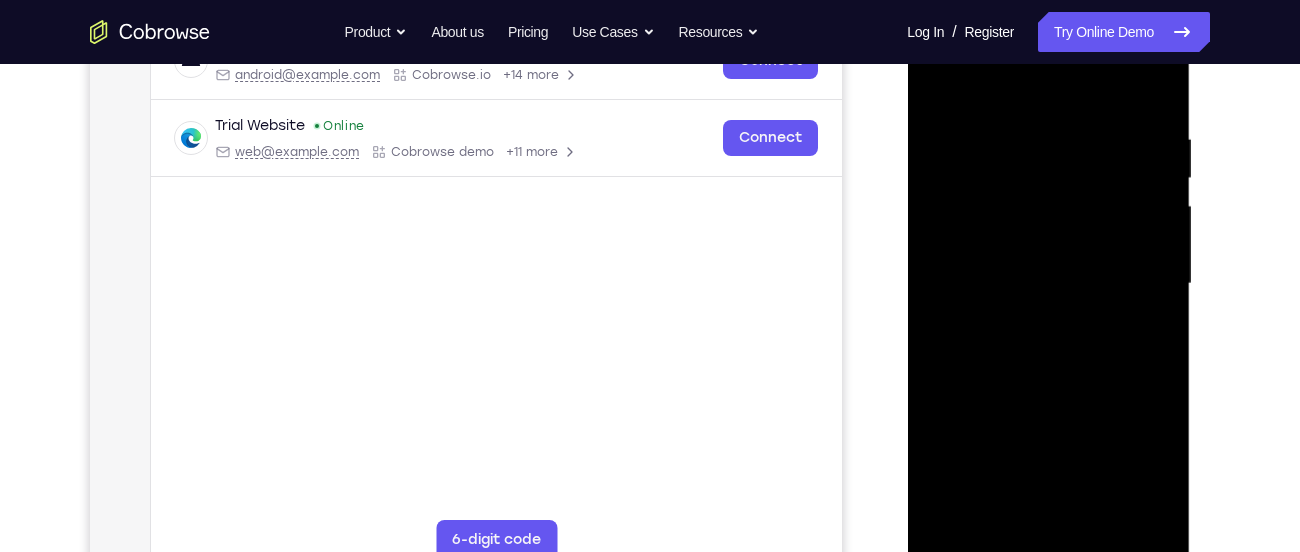 click at bounding box center (1048, 284) 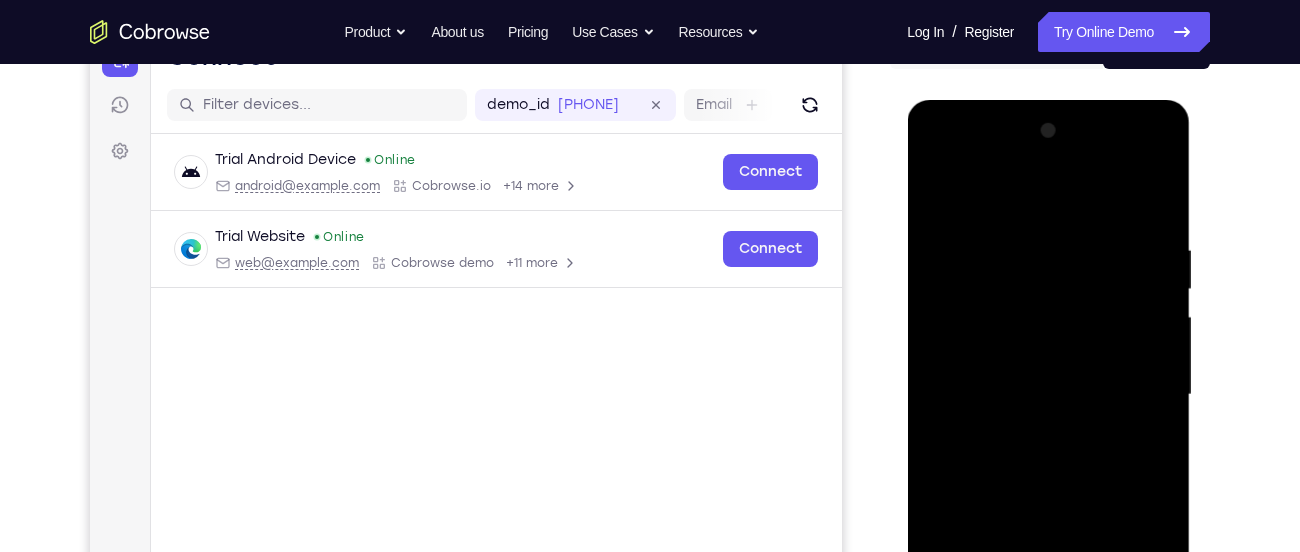 scroll, scrollTop: 232, scrollLeft: 0, axis: vertical 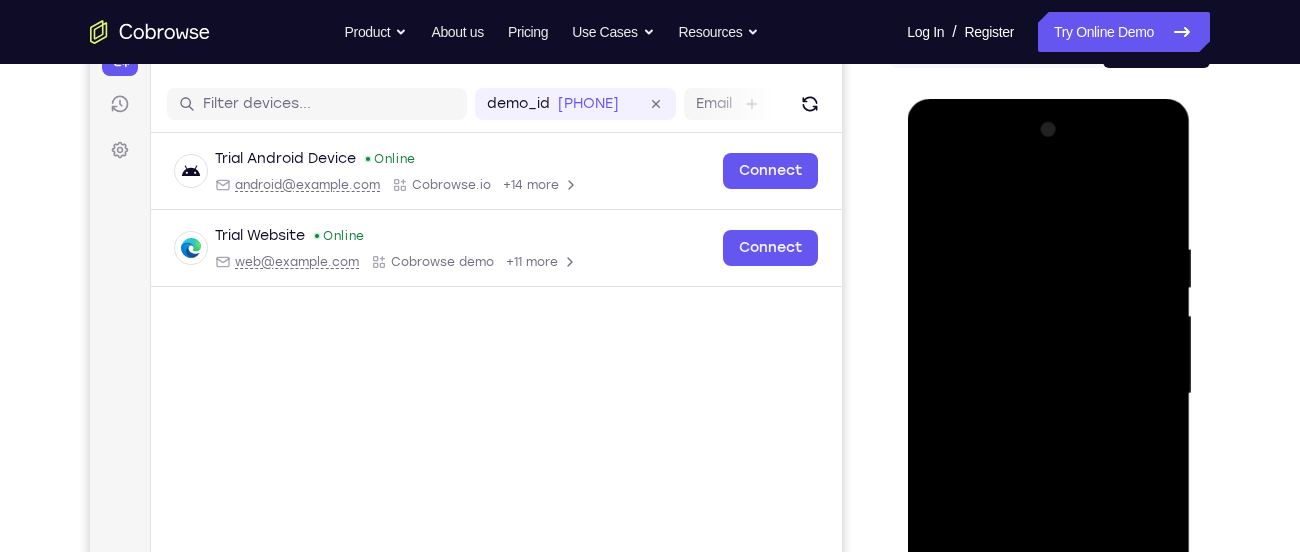 click at bounding box center [1048, 394] 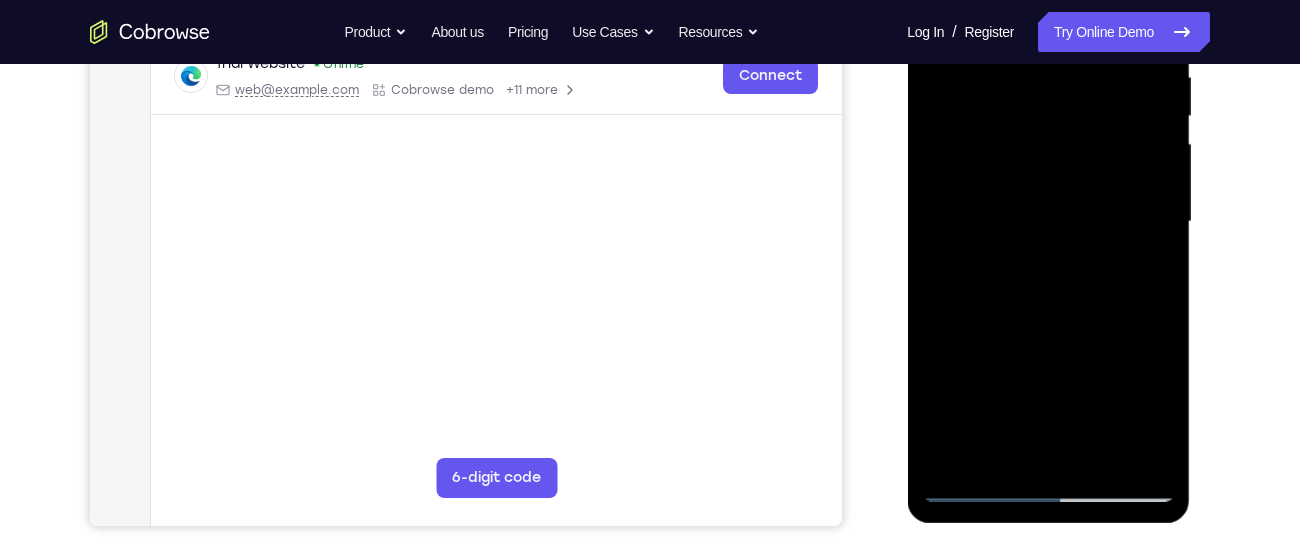 scroll, scrollTop: 407, scrollLeft: 0, axis: vertical 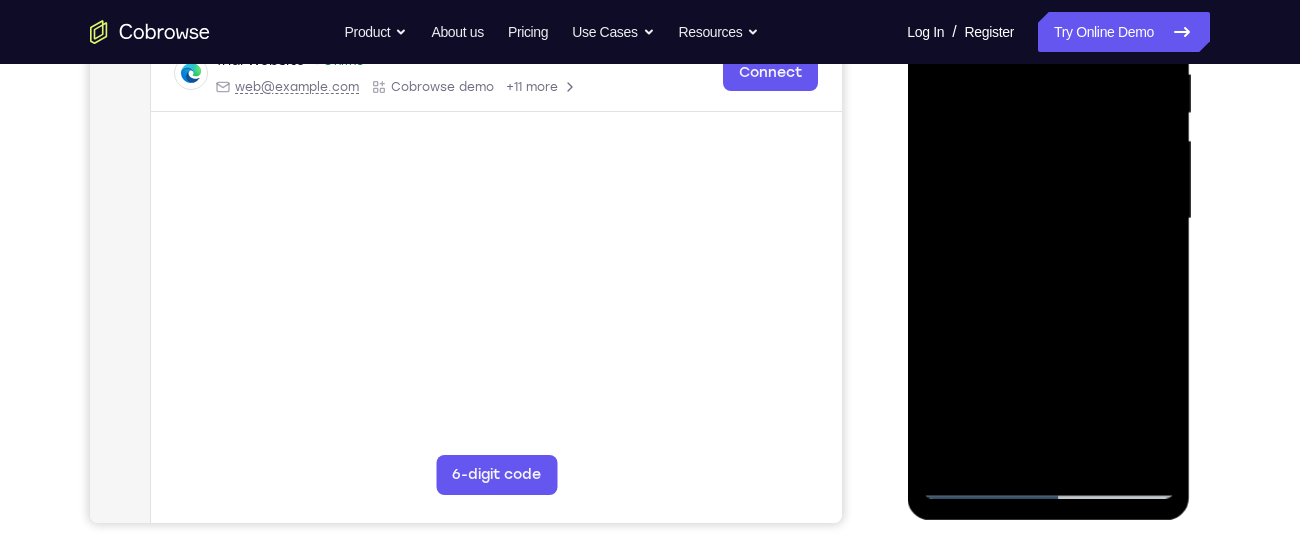 drag, startPoint x: 1071, startPoint y: 359, endPoint x: 1064, endPoint y: 227, distance: 132.18547 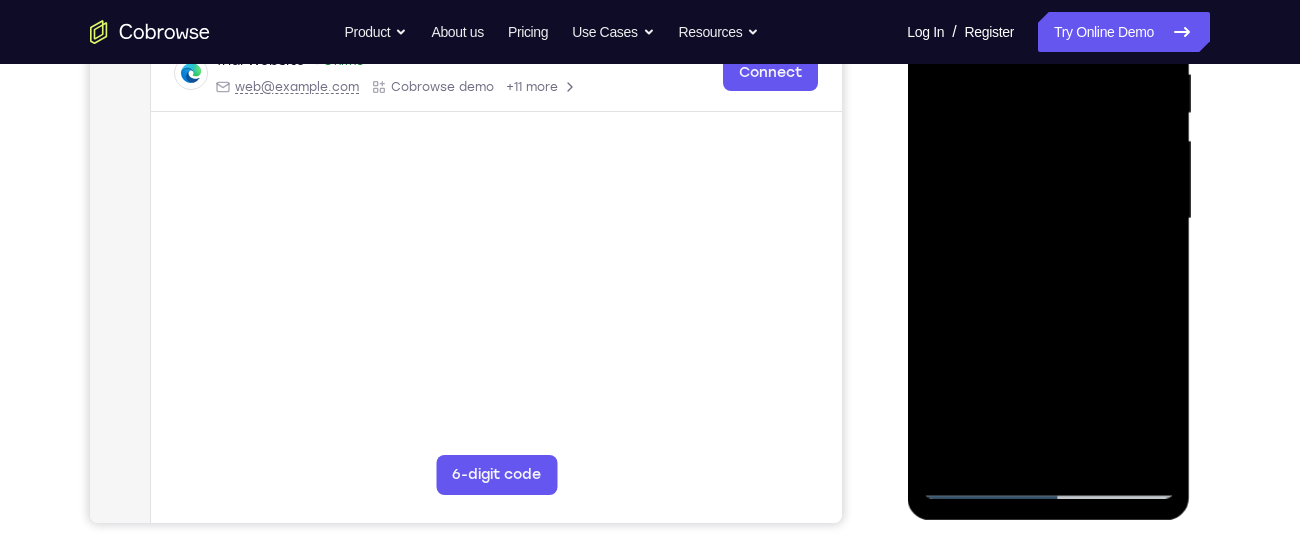 drag, startPoint x: 1071, startPoint y: 352, endPoint x: 1072, endPoint y: 207, distance: 145.00345 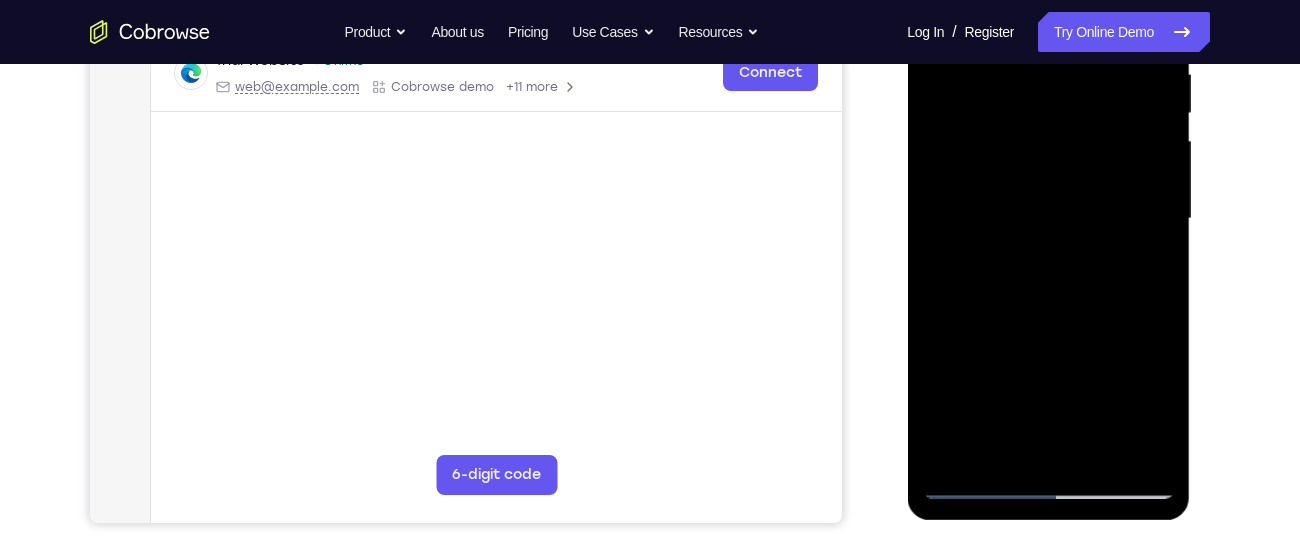 drag, startPoint x: 1085, startPoint y: 373, endPoint x: 1076, endPoint y: 199, distance: 174.2326 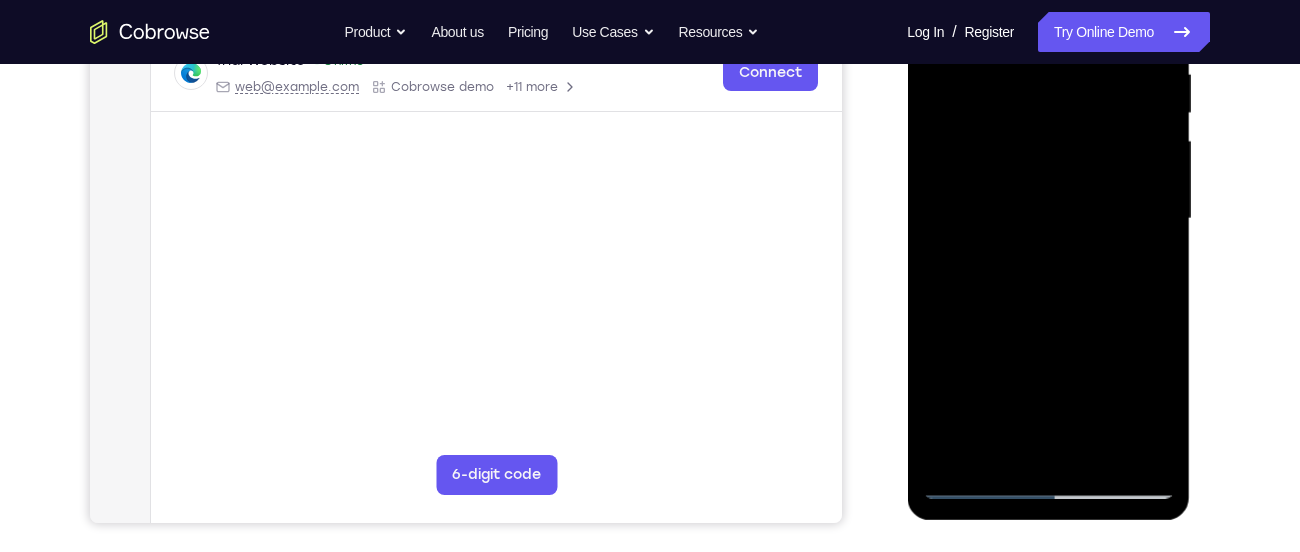drag, startPoint x: 1093, startPoint y: 370, endPoint x: 1083, endPoint y: 212, distance: 158.31615 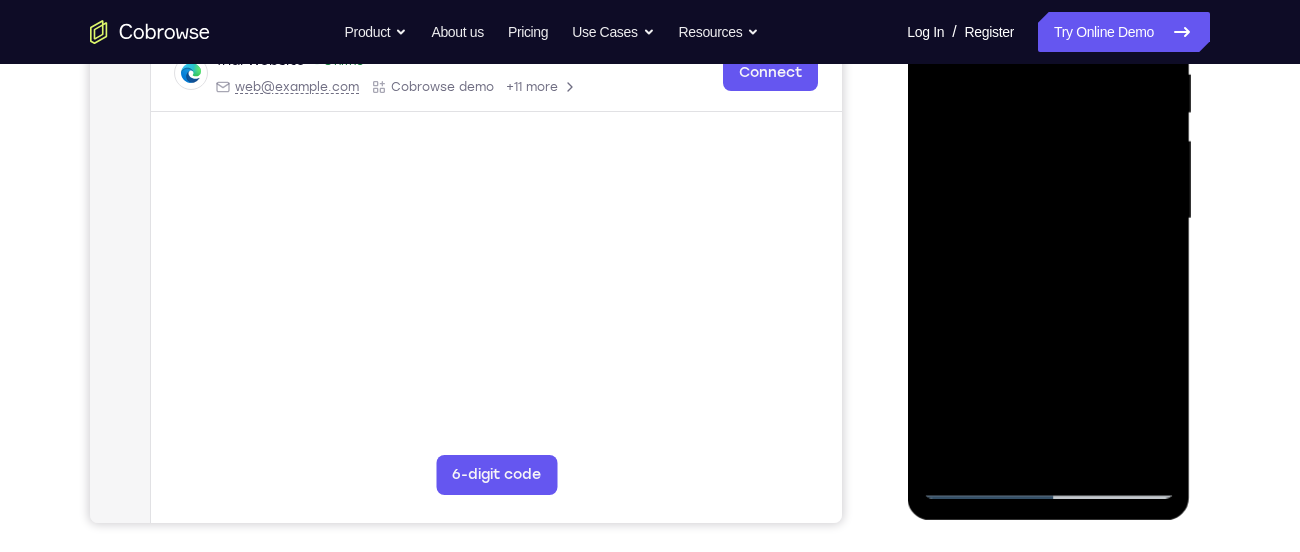 drag, startPoint x: 1096, startPoint y: 359, endPoint x: 1085, endPoint y: 201, distance: 158.38245 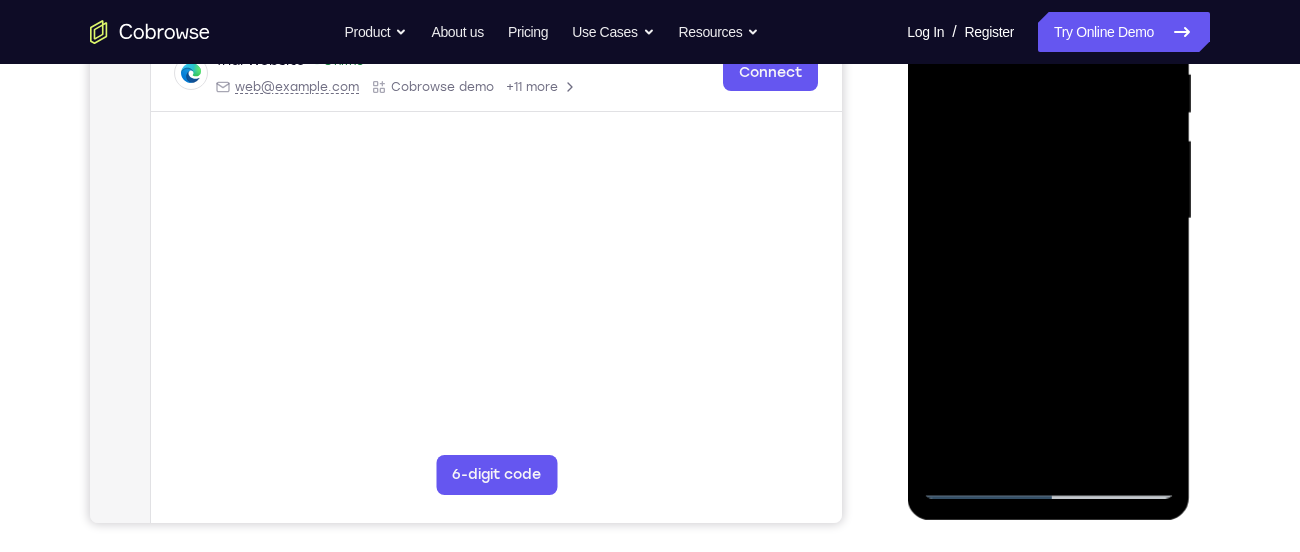 drag, startPoint x: 1083, startPoint y: 369, endPoint x: 1081, endPoint y: 214, distance: 155.01291 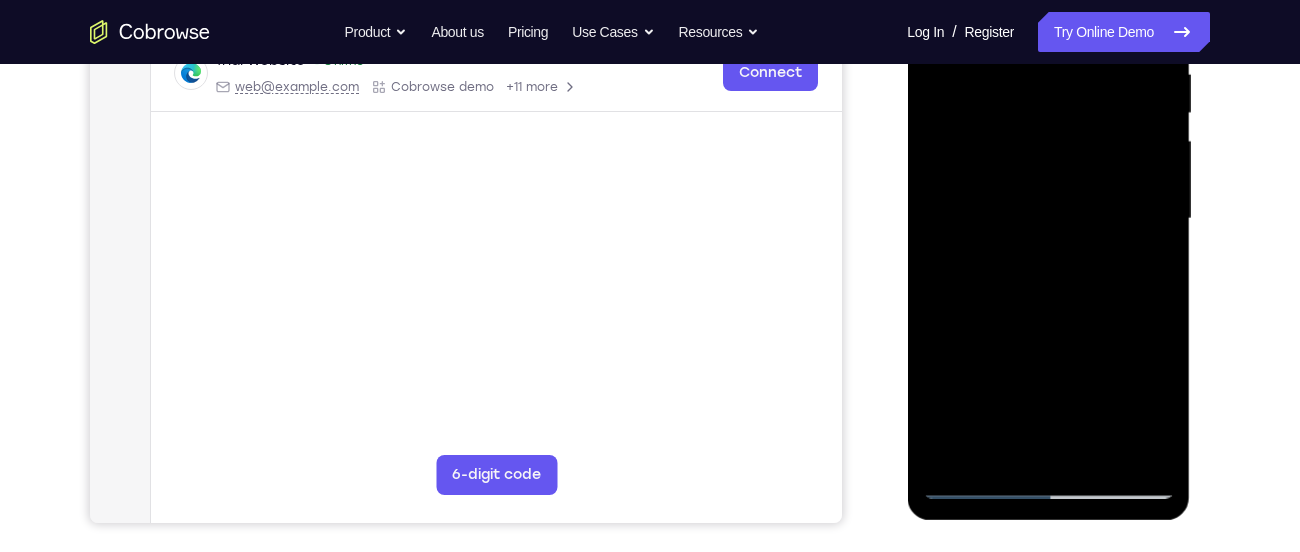 drag, startPoint x: 1085, startPoint y: 383, endPoint x: 1077, endPoint y: 214, distance: 169.18924 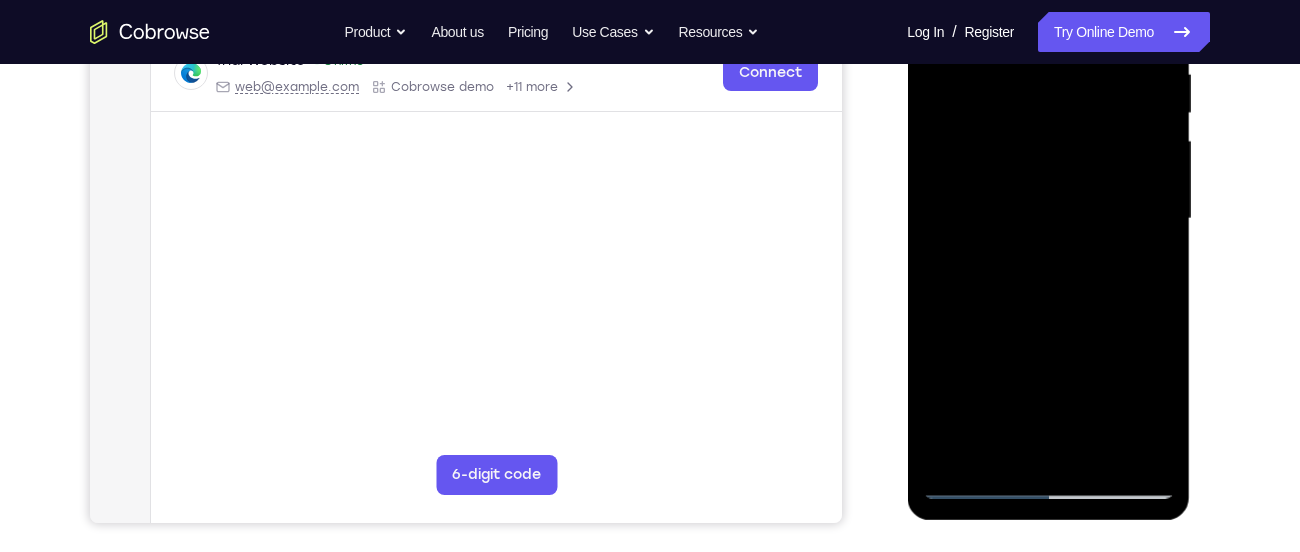 drag, startPoint x: 1077, startPoint y: 382, endPoint x: 1074, endPoint y: 220, distance: 162.02777 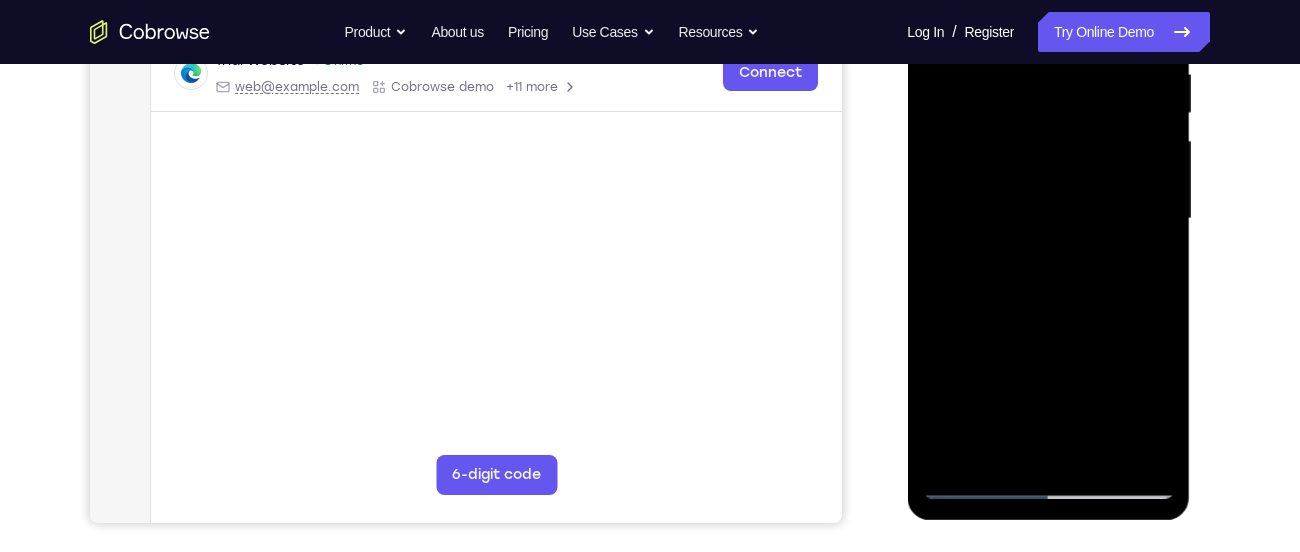 drag, startPoint x: 1079, startPoint y: 356, endPoint x: 1074, endPoint y: 224, distance: 132.09467 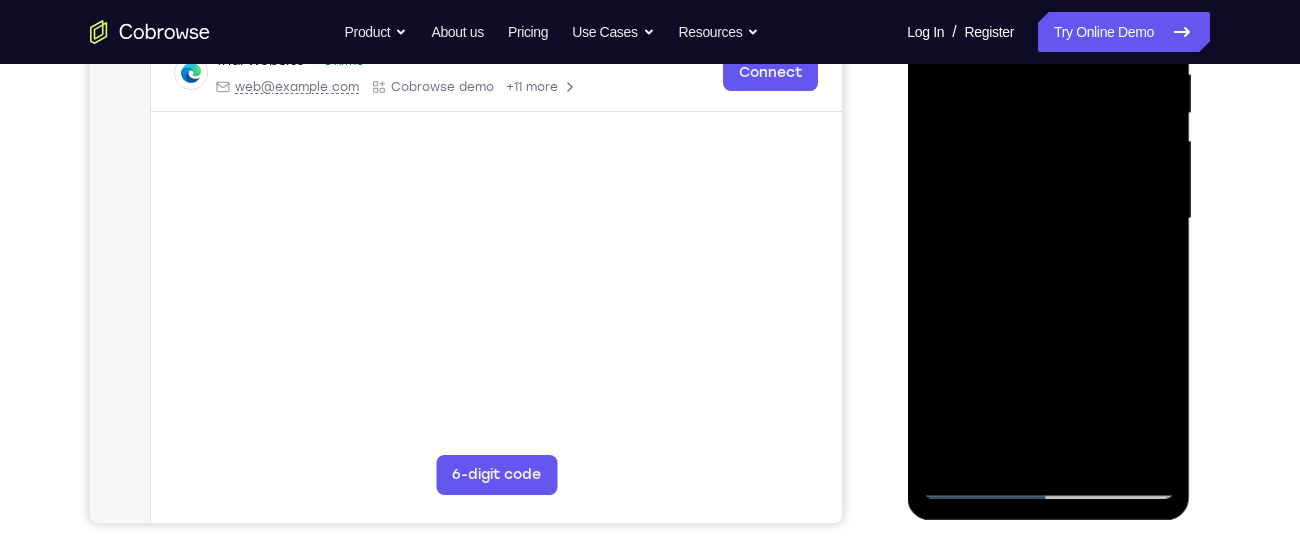 drag, startPoint x: 1083, startPoint y: 369, endPoint x: 1081, endPoint y: 224, distance: 145.0138 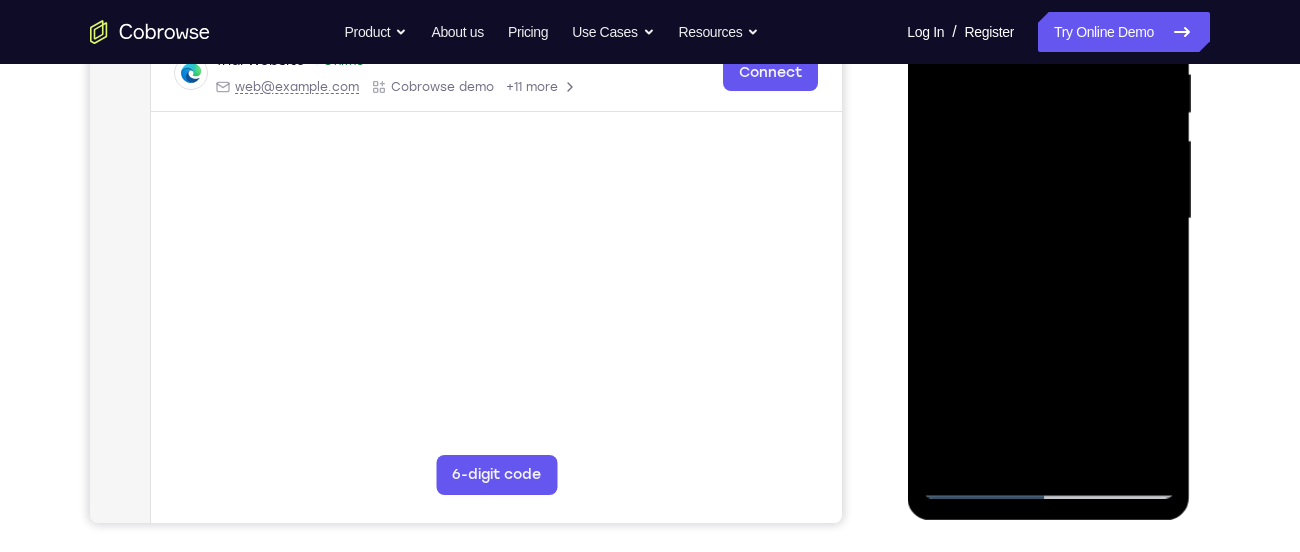 drag, startPoint x: 1090, startPoint y: 386, endPoint x: 1095, endPoint y: 222, distance: 164.0762 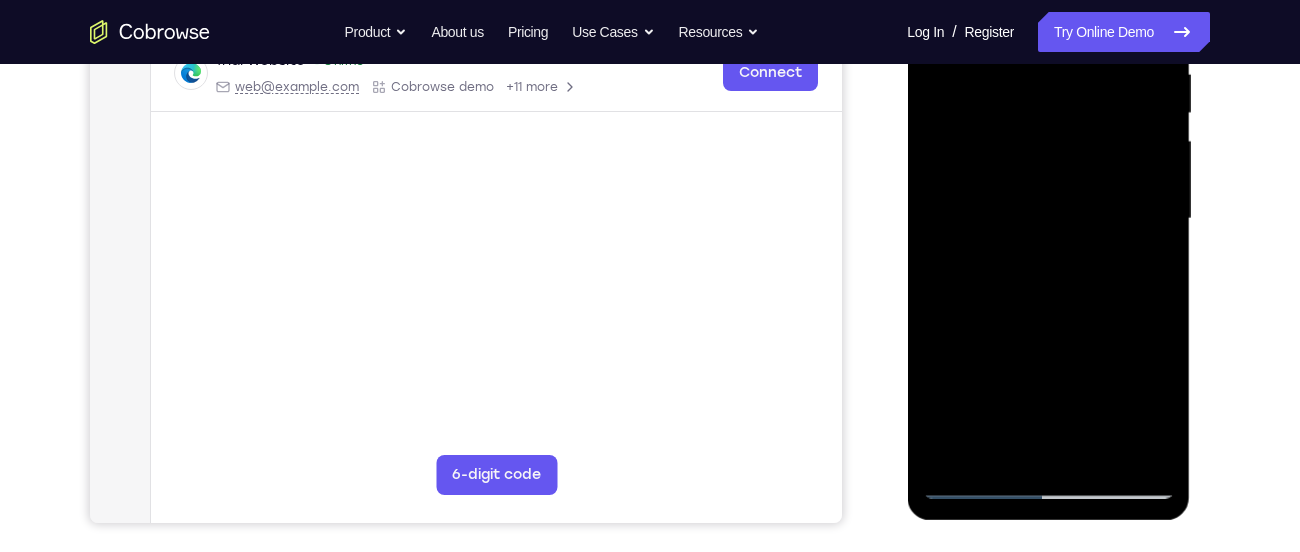 drag, startPoint x: 1090, startPoint y: 383, endPoint x: 1085, endPoint y: 260, distance: 123.101585 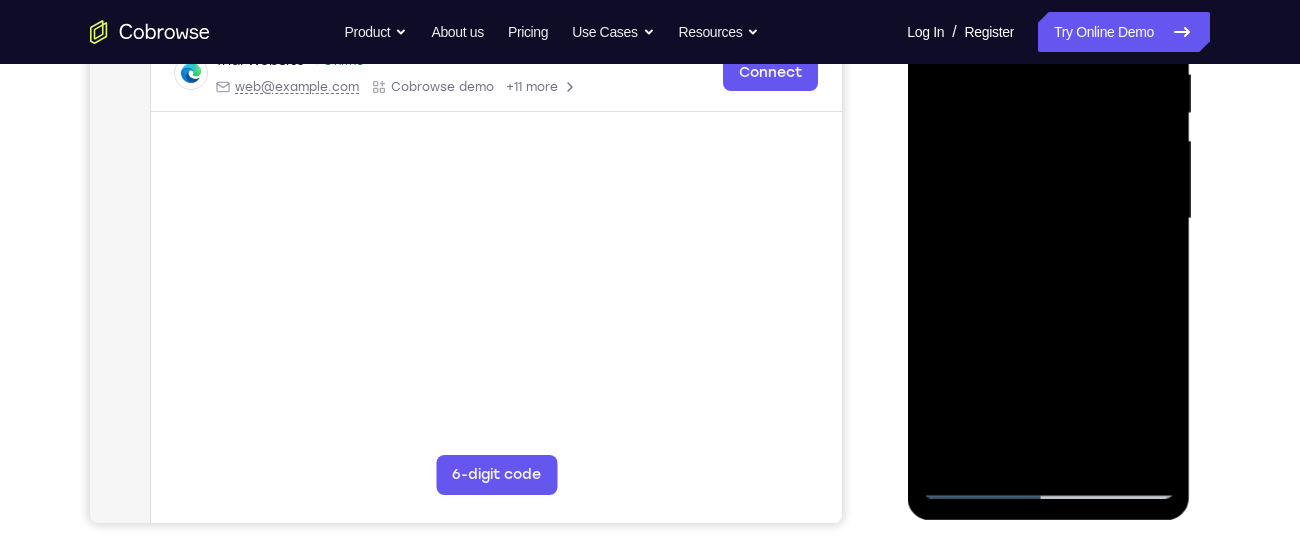 drag, startPoint x: 1076, startPoint y: 381, endPoint x: 1077, endPoint y: 241, distance: 140.00357 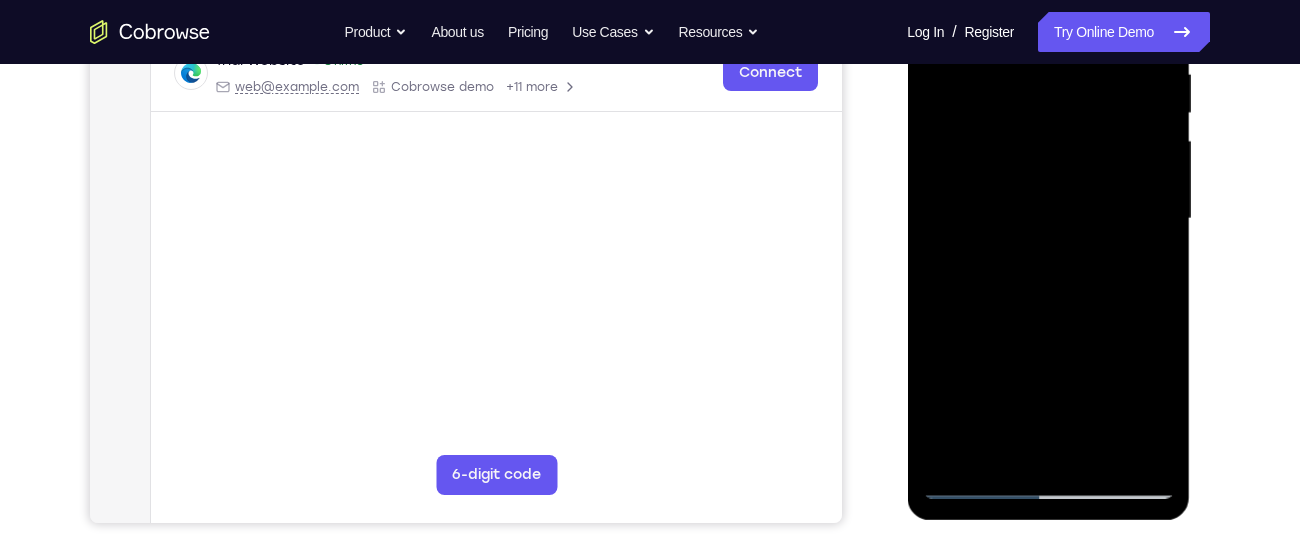 drag, startPoint x: 1074, startPoint y: 379, endPoint x: 1074, endPoint y: 275, distance: 104 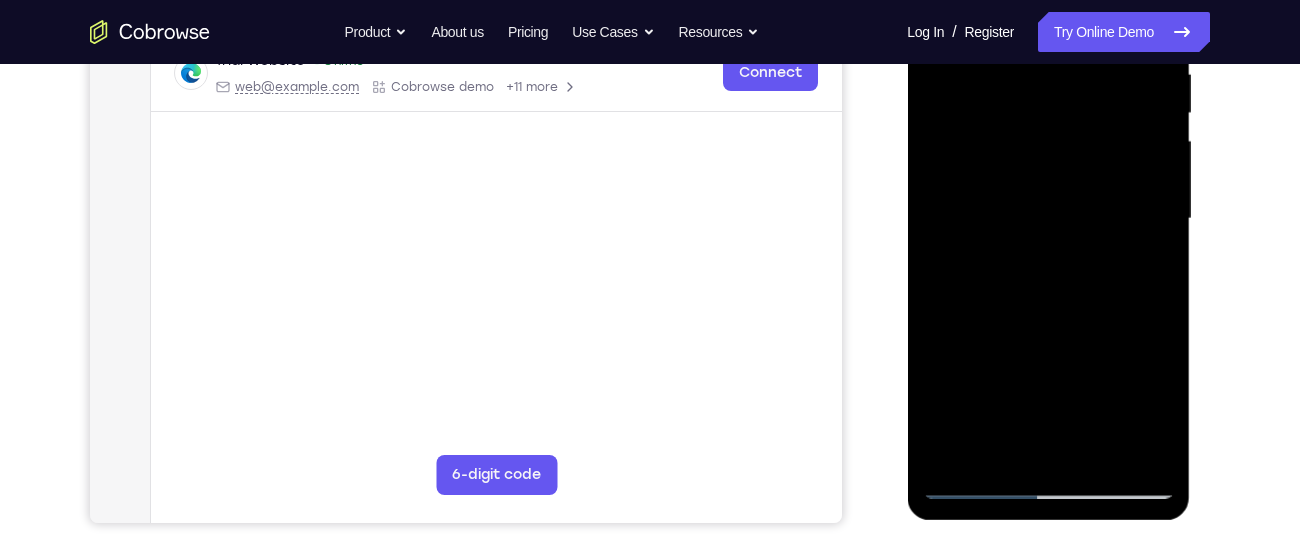 drag, startPoint x: 1081, startPoint y: 402, endPoint x: 1081, endPoint y: 287, distance: 115 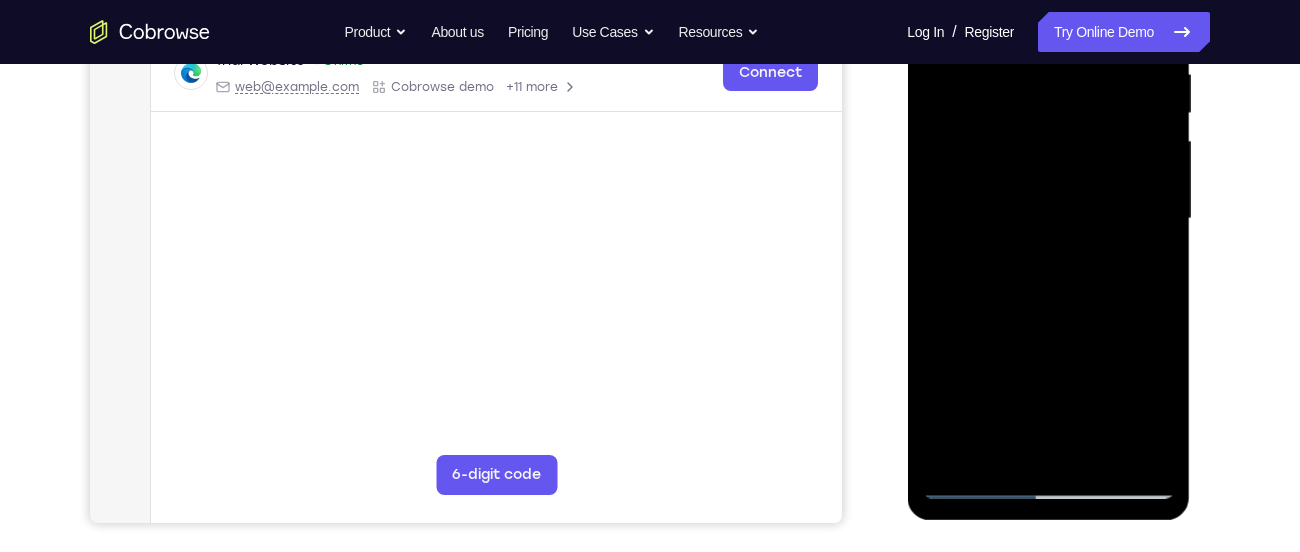 drag, startPoint x: 1085, startPoint y: 408, endPoint x: 1083, endPoint y: 272, distance: 136.01471 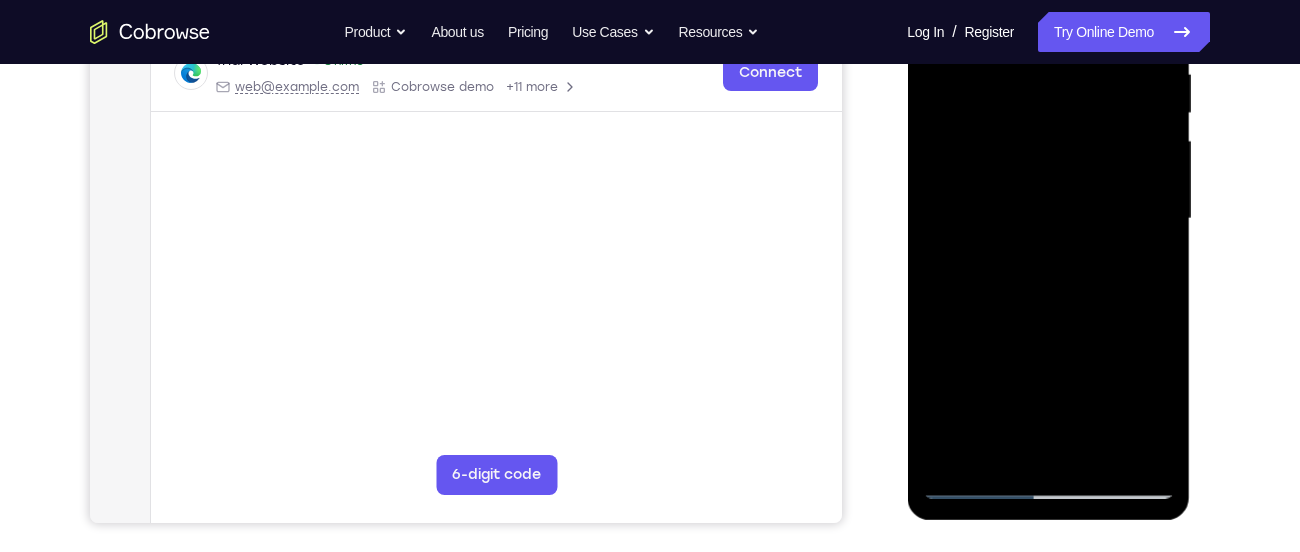 drag, startPoint x: 1081, startPoint y: 372, endPoint x: 1074, endPoint y: 259, distance: 113.216606 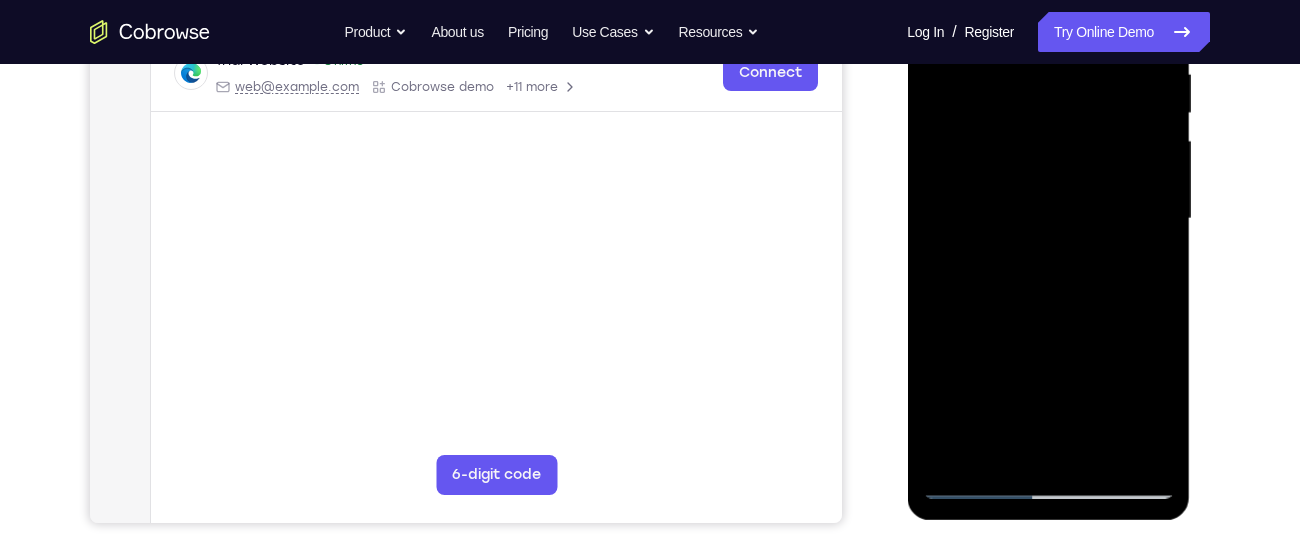 drag, startPoint x: 1082, startPoint y: 360, endPoint x: 1078, endPoint y: 237, distance: 123.065025 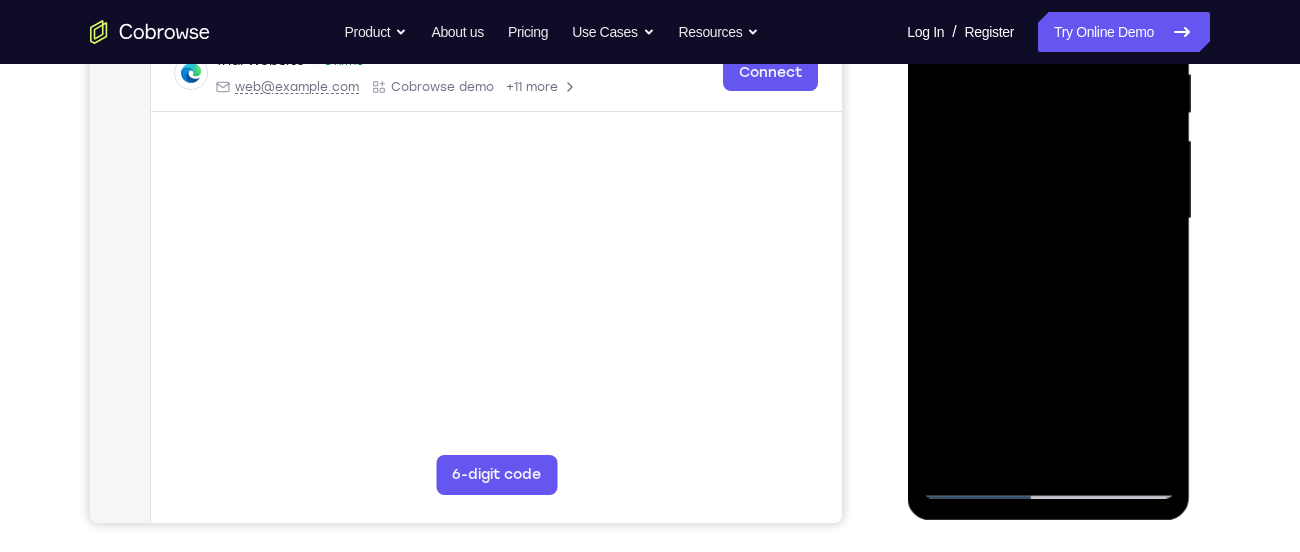 drag, startPoint x: 1083, startPoint y: 383, endPoint x: 1083, endPoint y: 249, distance: 134 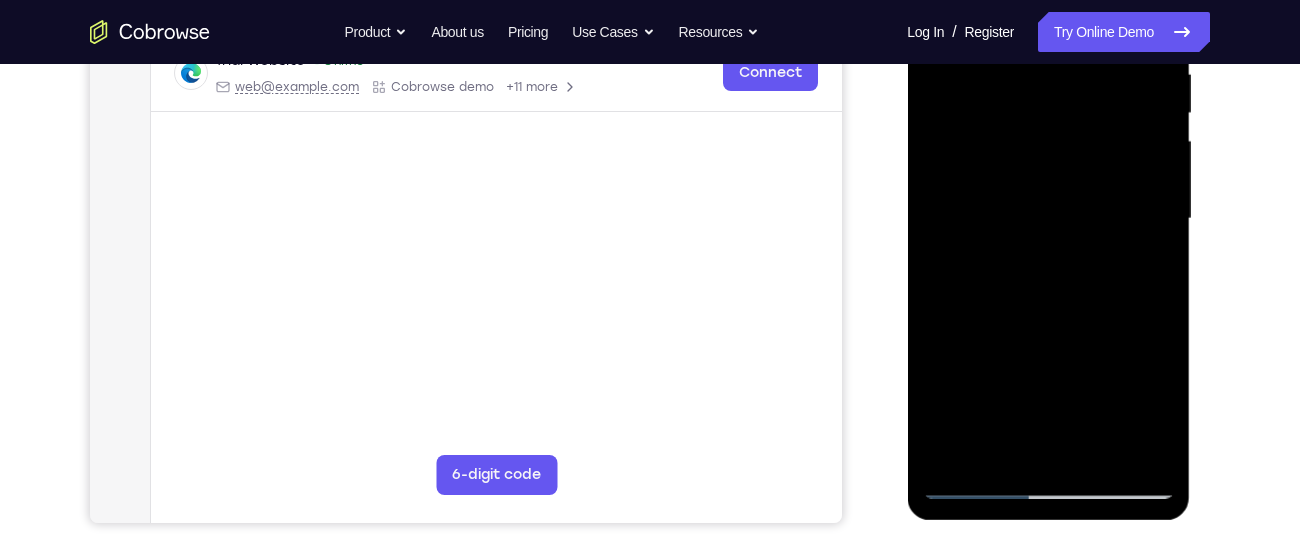 drag, startPoint x: 1090, startPoint y: 384, endPoint x: 1095, endPoint y: 229, distance: 155.08063 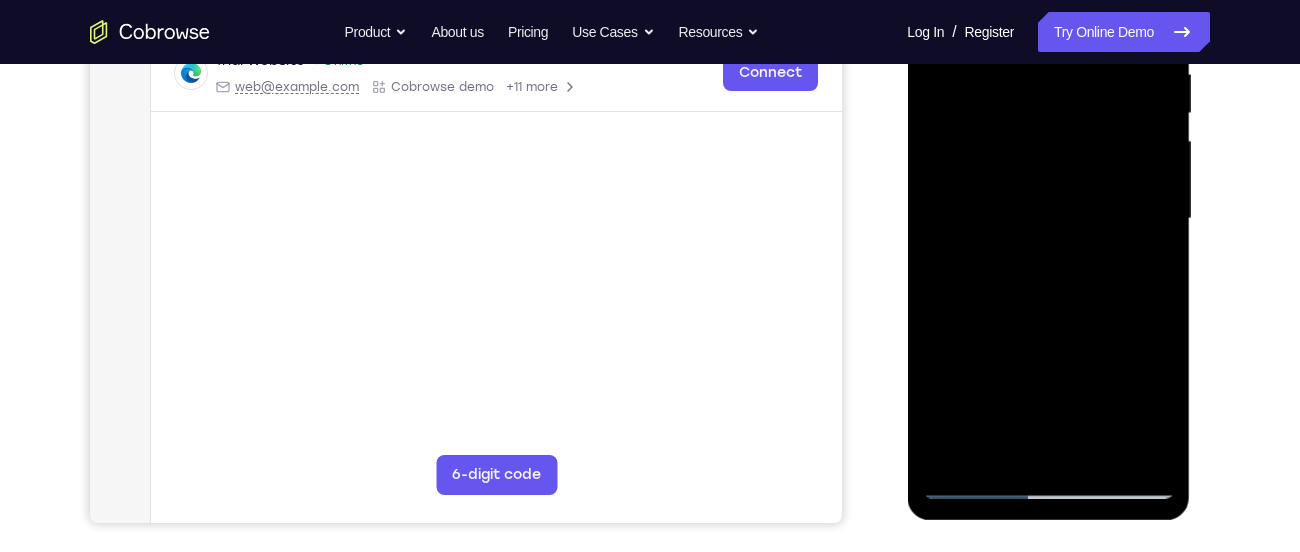 drag, startPoint x: 1085, startPoint y: 378, endPoint x: 1093, endPoint y: 207, distance: 171.18703 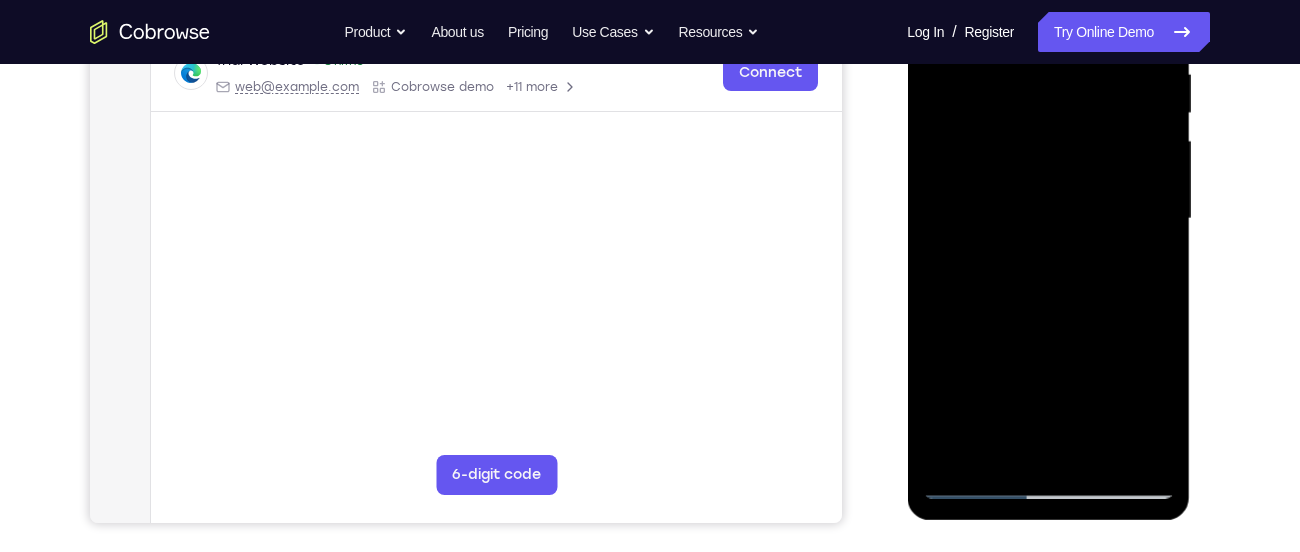 drag, startPoint x: 1083, startPoint y: 367, endPoint x: 1083, endPoint y: 251, distance: 116 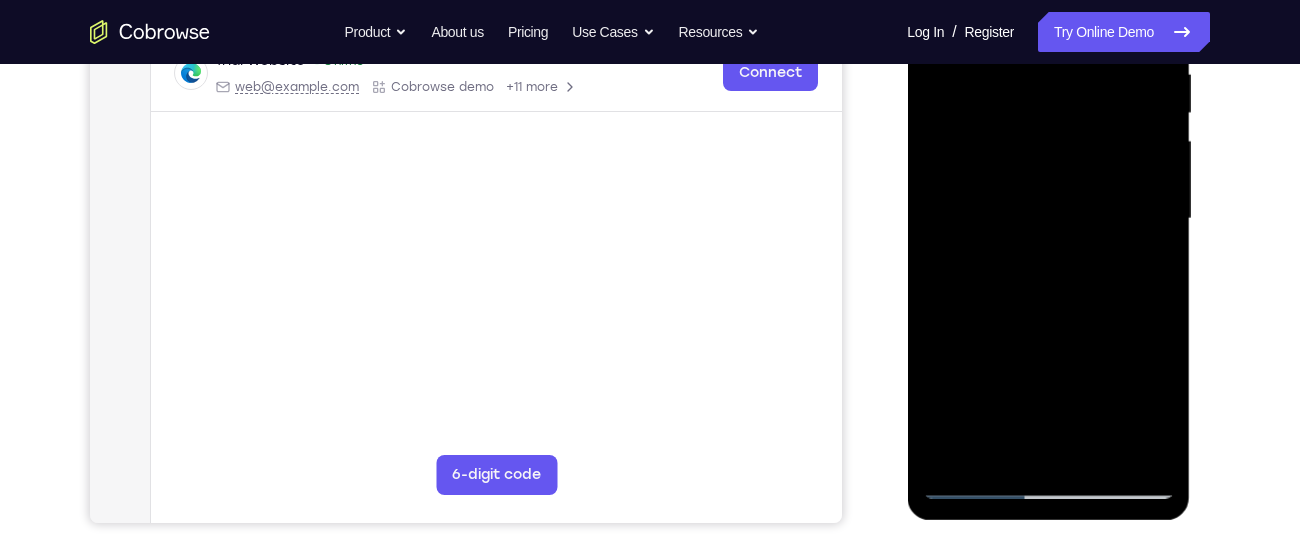 drag, startPoint x: 1084, startPoint y: 384, endPoint x: 1083, endPoint y: 249, distance: 135.00371 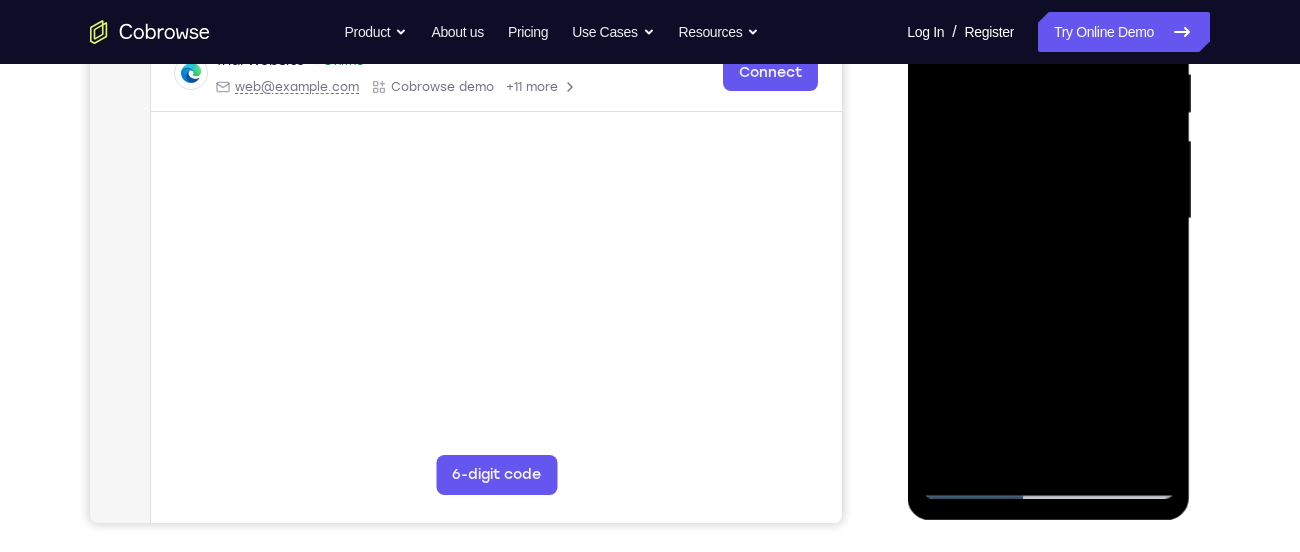 click at bounding box center (1048, 219) 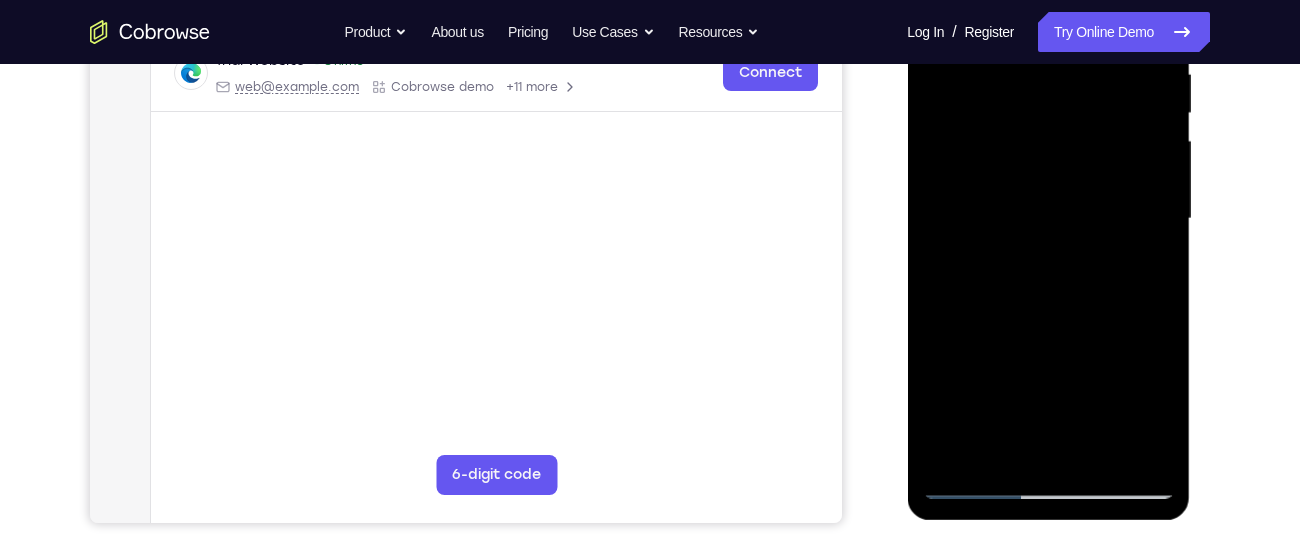 scroll, scrollTop: 446, scrollLeft: 0, axis: vertical 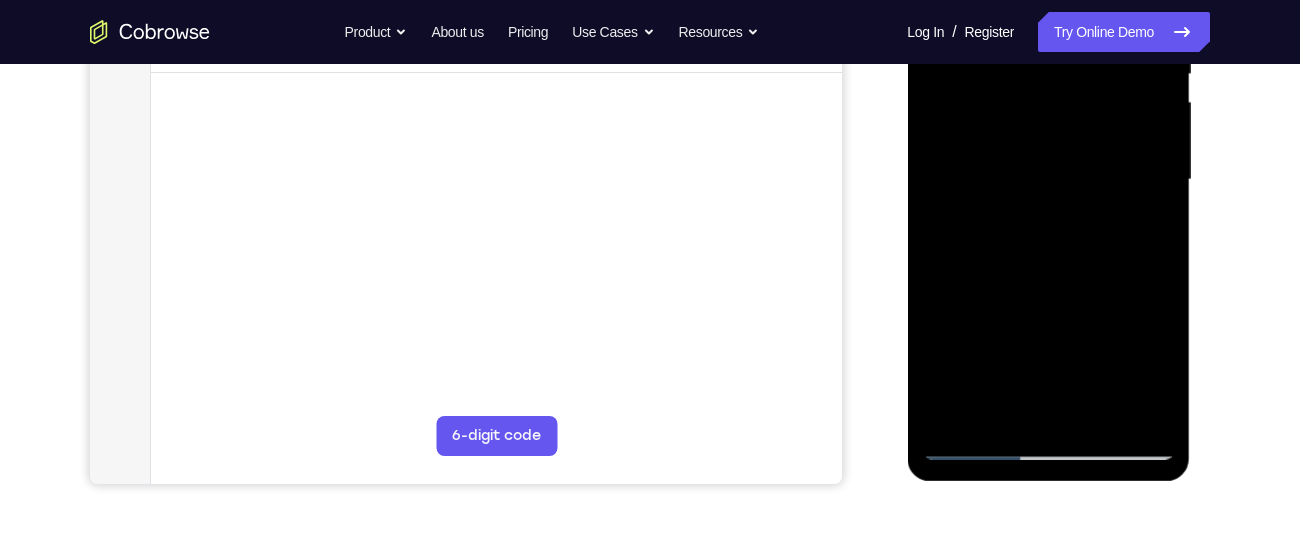 click at bounding box center [1048, 180] 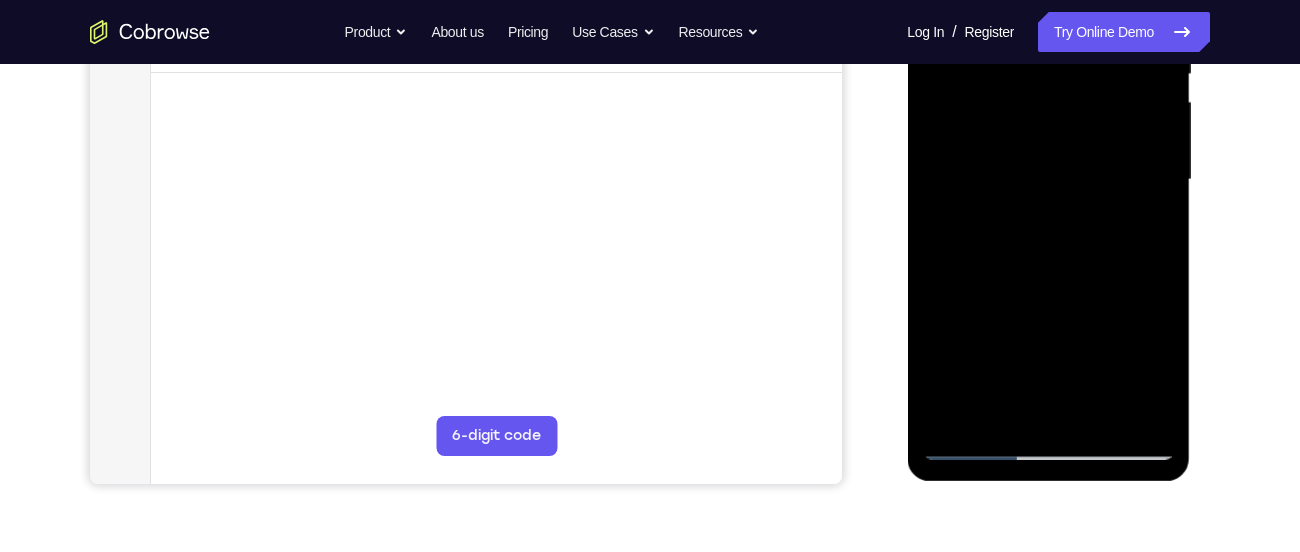 click at bounding box center (1048, 180) 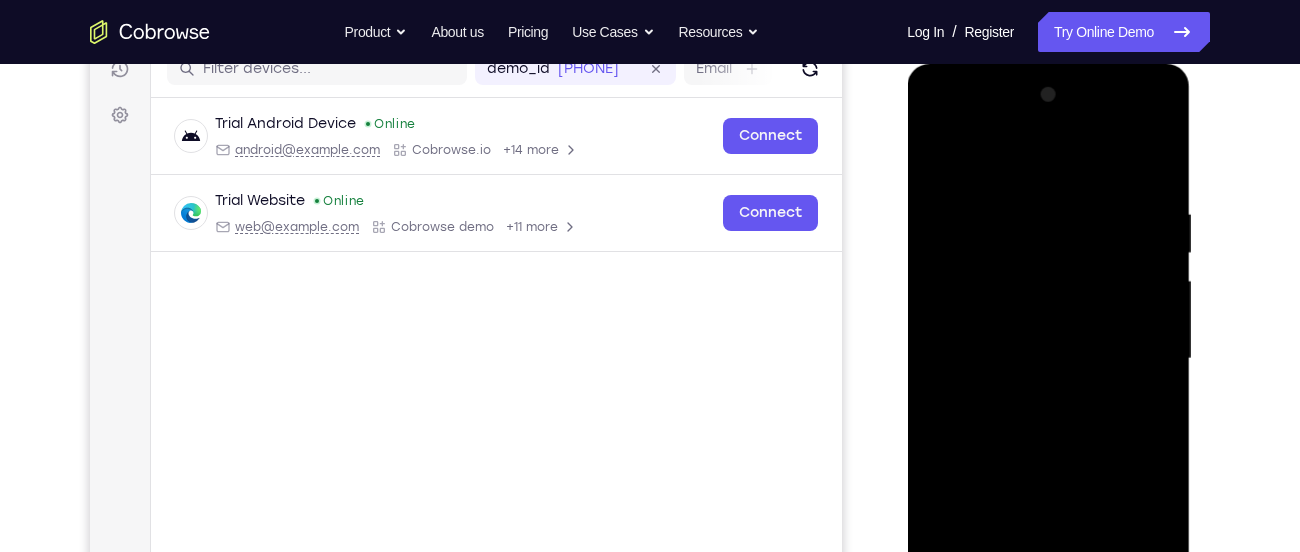scroll, scrollTop: 295, scrollLeft: 0, axis: vertical 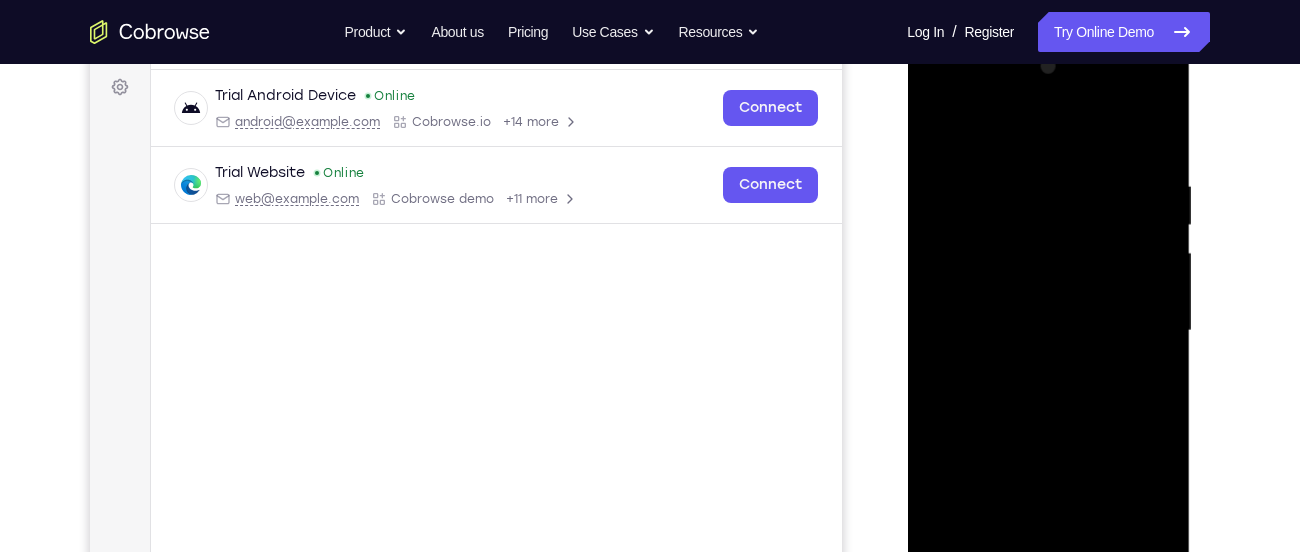 drag, startPoint x: 982, startPoint y: 366, endPoint x: 983, endPoint y: 162, distance: 204.00246 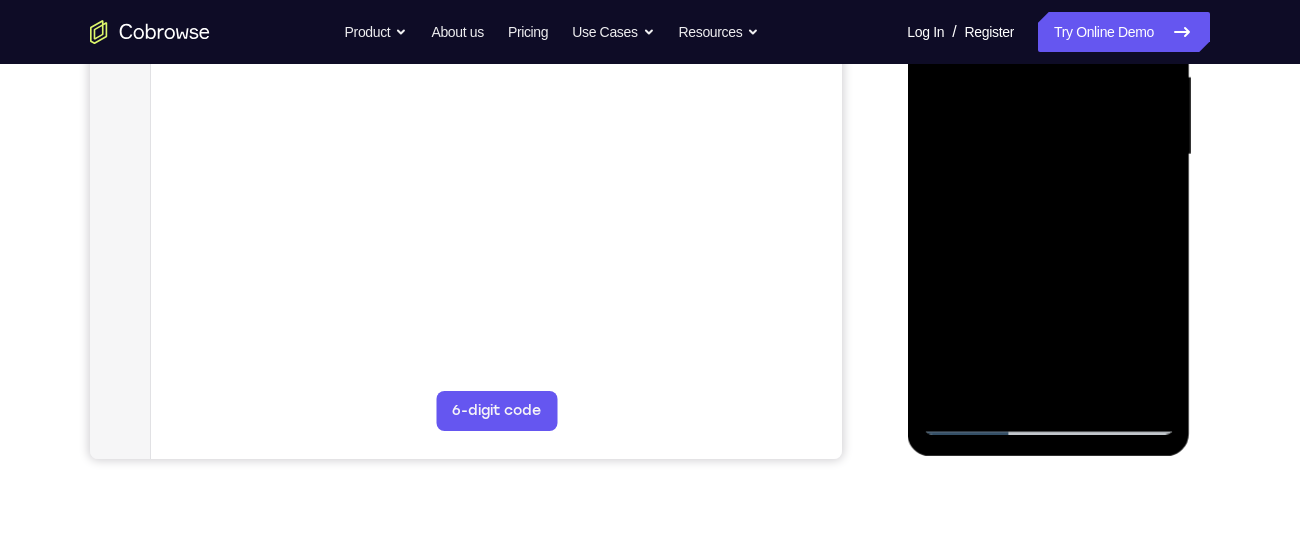scroll, scrollTop: 472, scrollLeft: 0, axis: vertical 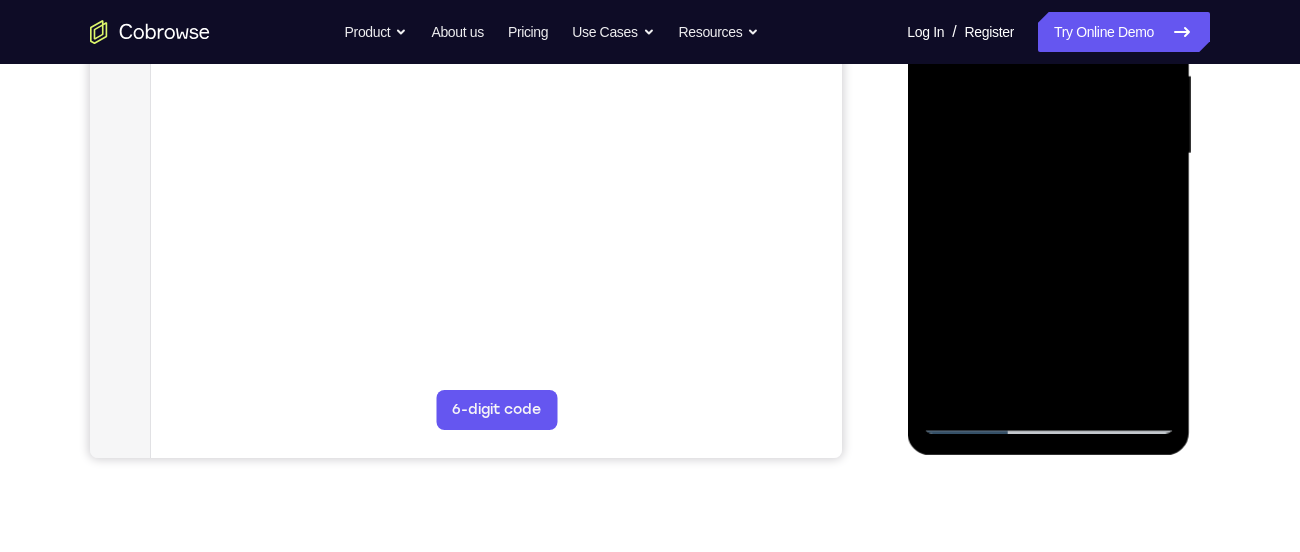 click at bounding box center (1048, 154) 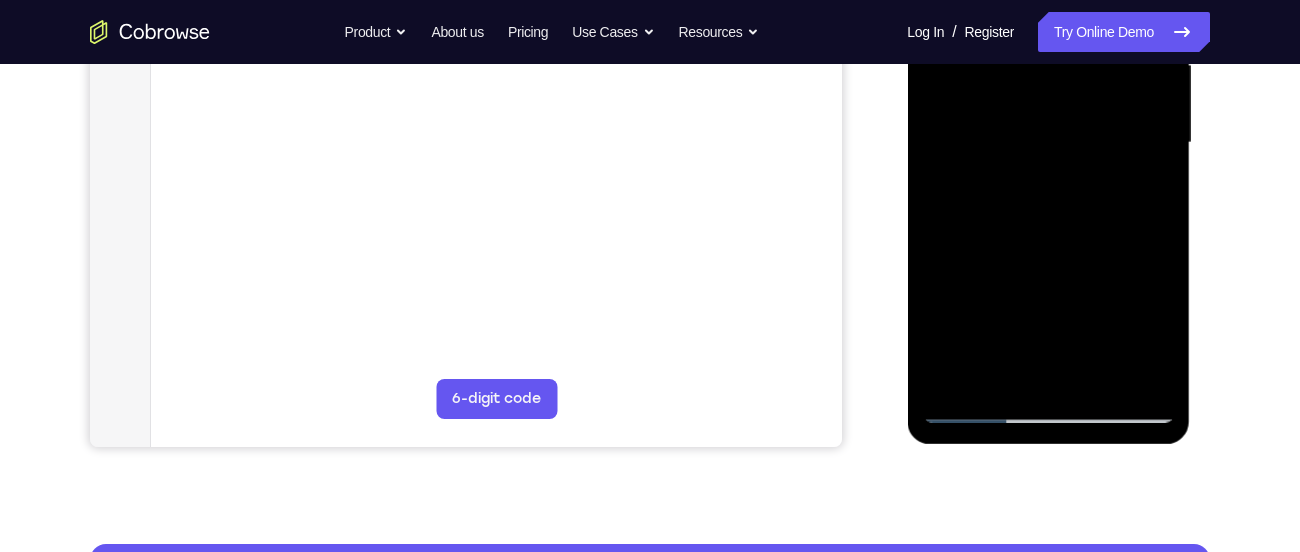scroll, scrollTop: 492, scrollLeft: 0, axis: vertical 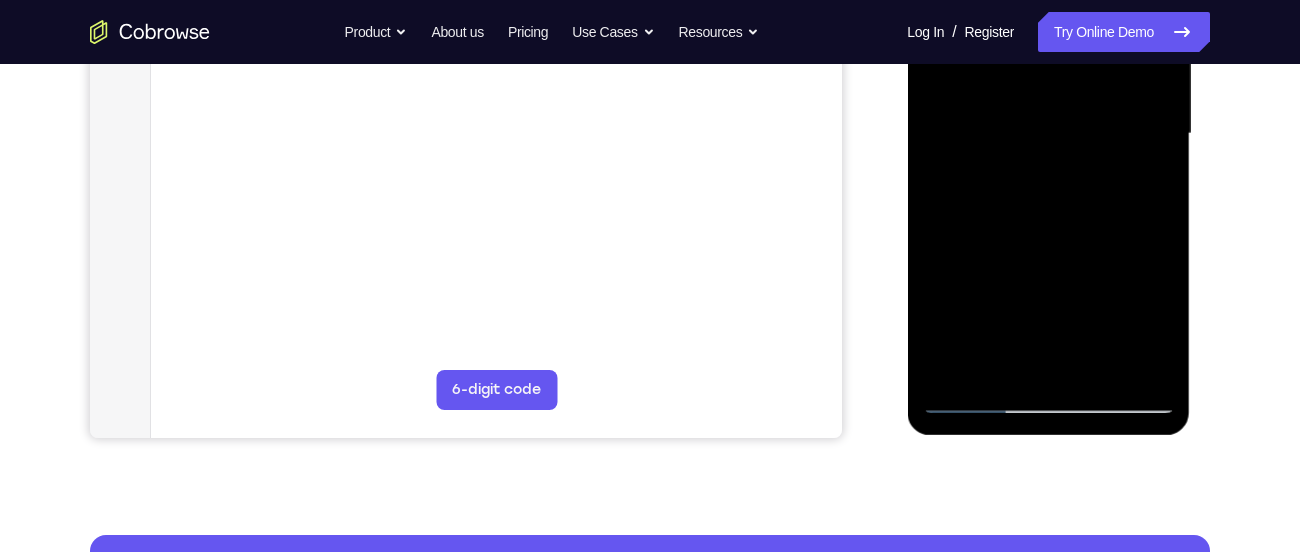 click at bounding box center [1048, 134] 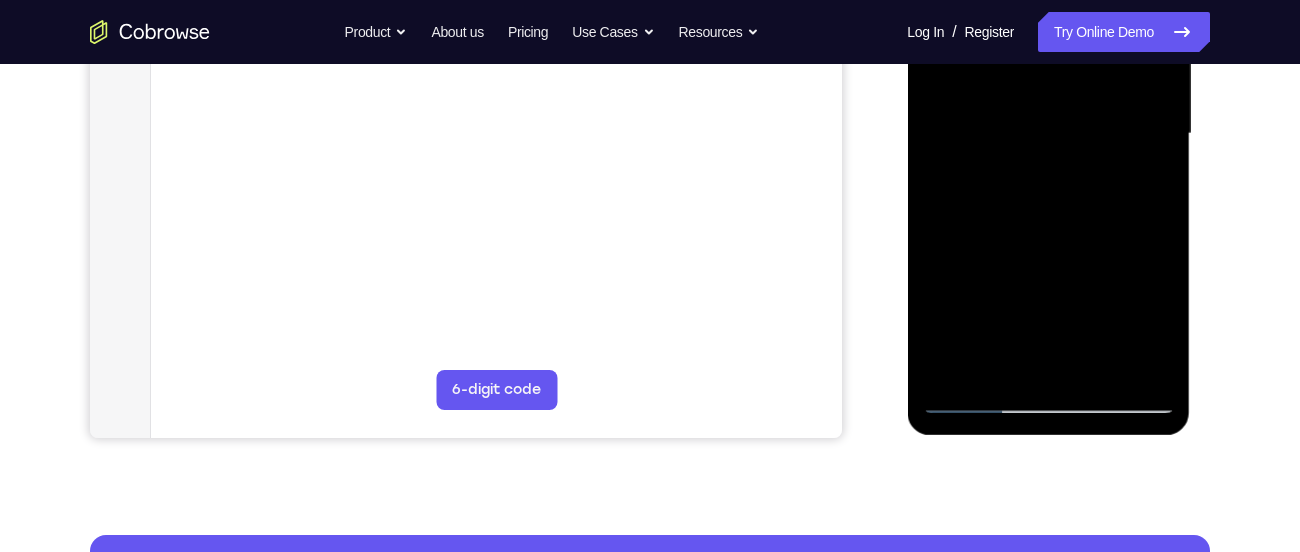 click at bounding box center [1048, 134] 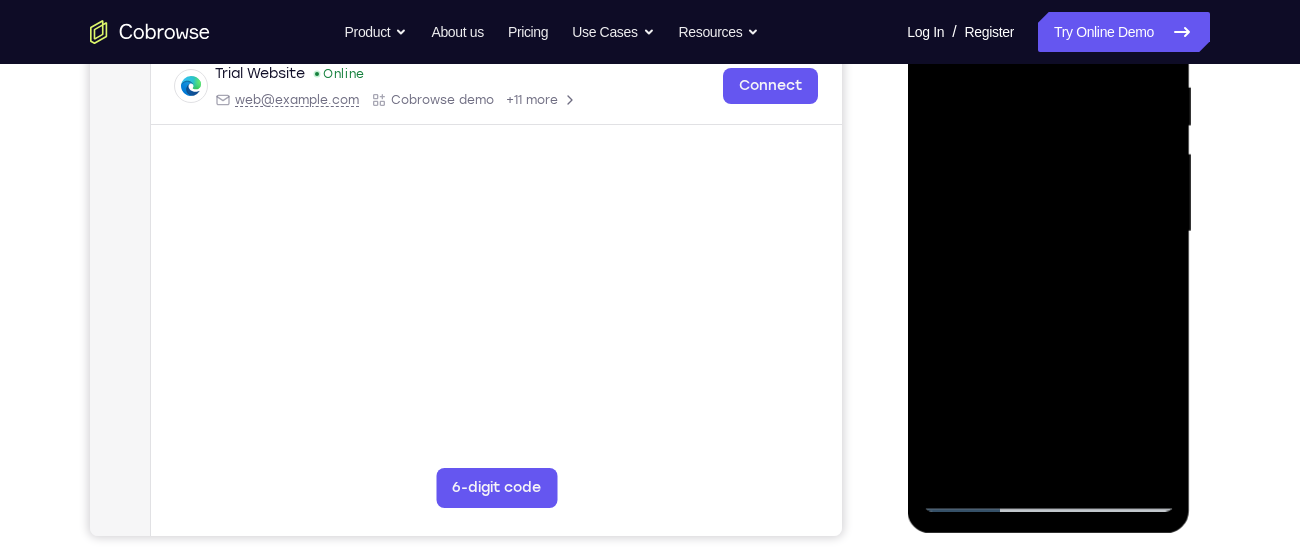scroll, scrollTop: 393, scrollLeft: 0, axis: vertical 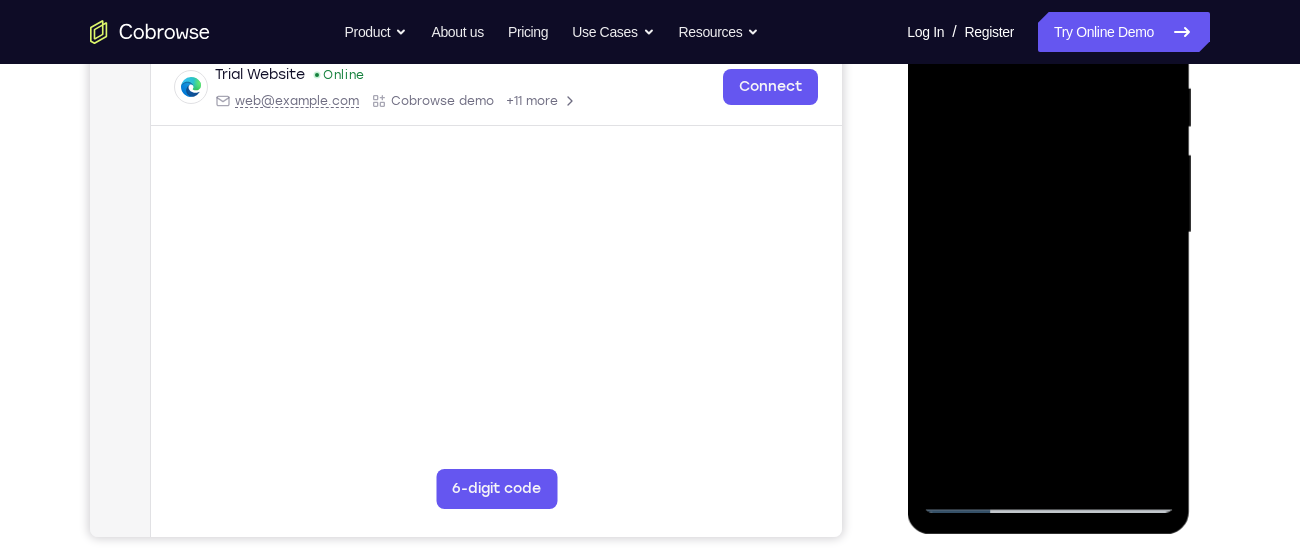 drag, startPoint x: 1067, startPoint y: 370, endPoint x: 1060, endPoint y: 262, distance: 108.226616 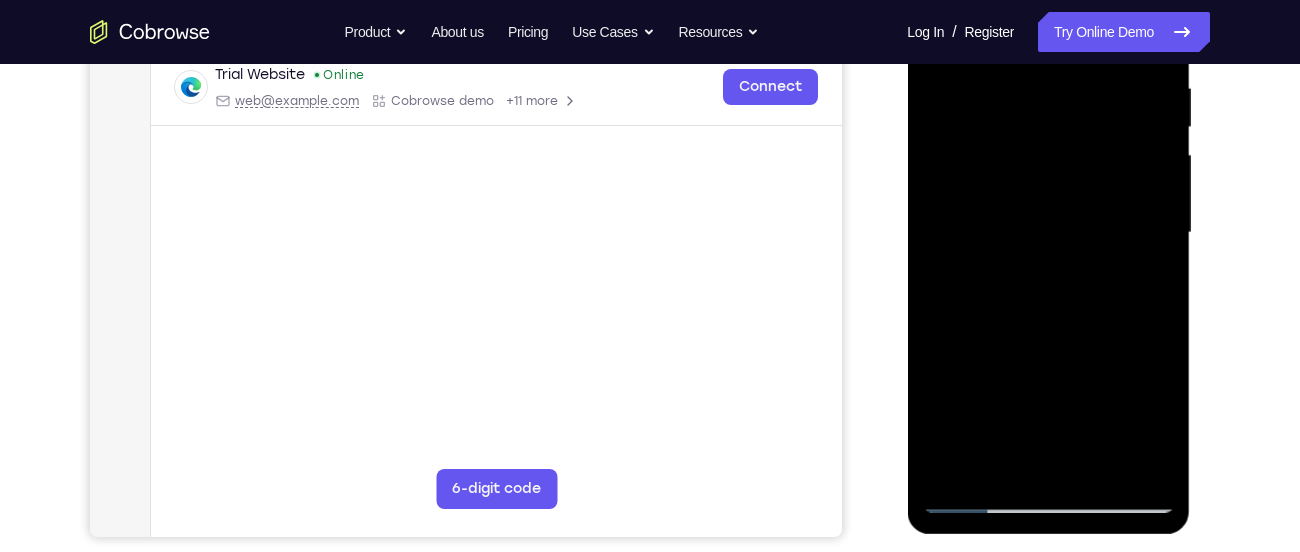 drag, startPoint x: 1054, startPoint y: 367, endPoint x: 1056, endPoint y: 213, distance: 154.01299 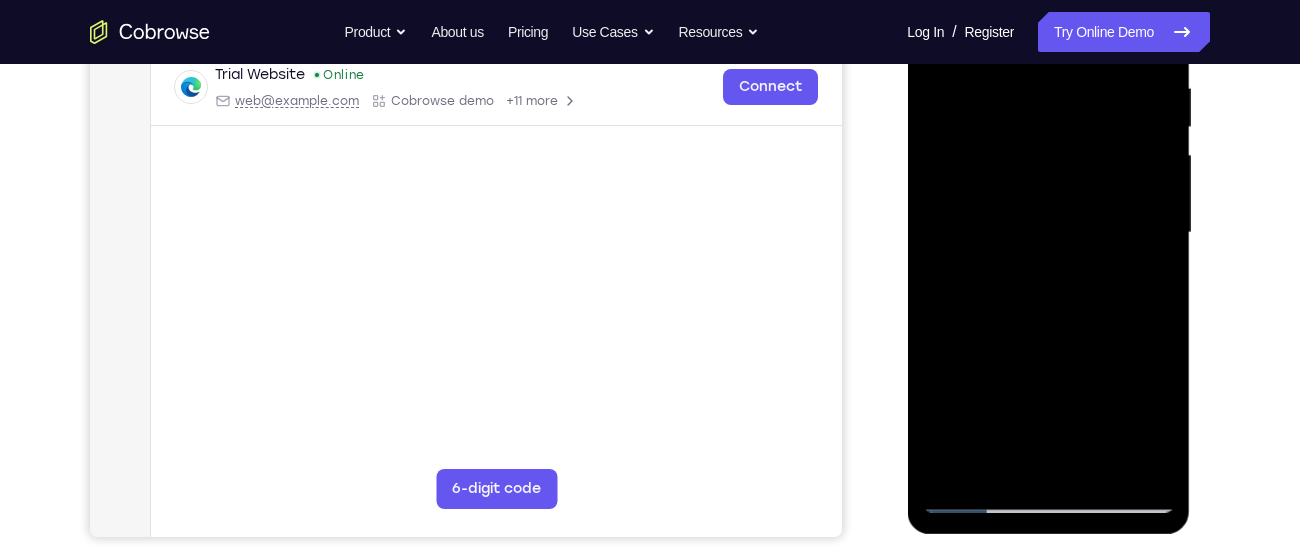 drag, startPoint x: 1048, startPoint y: 372, endPoint x: 1053, endPoint y: 232, distance: 140.08926 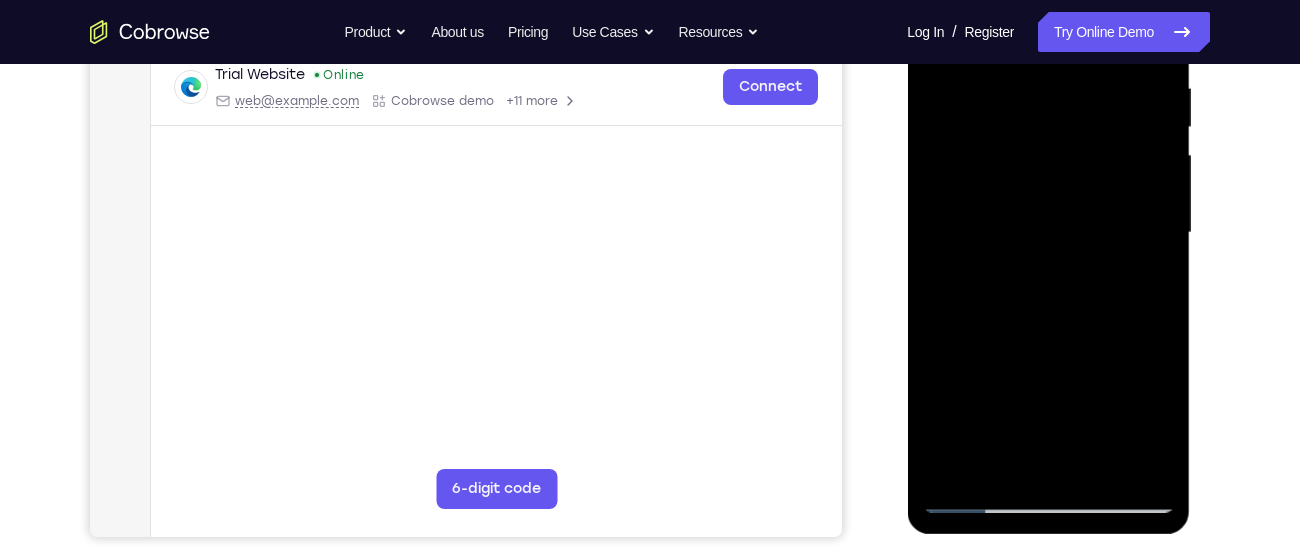 drag, startPoint x: 1055, startPoint y: 397, endPoint x: 1069, endPoint y: 264, distance: 133.73482 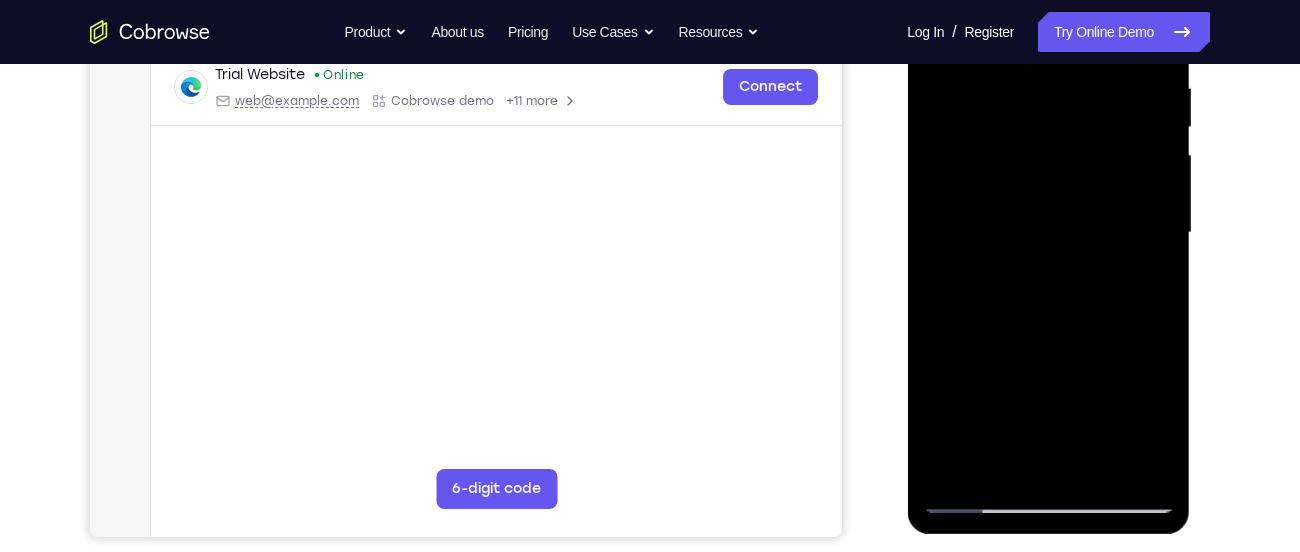 drag, startPoint x: 1054, startPoint y: 378, endPoint x: 1056, endPoint y: 239, distance: 139.01439 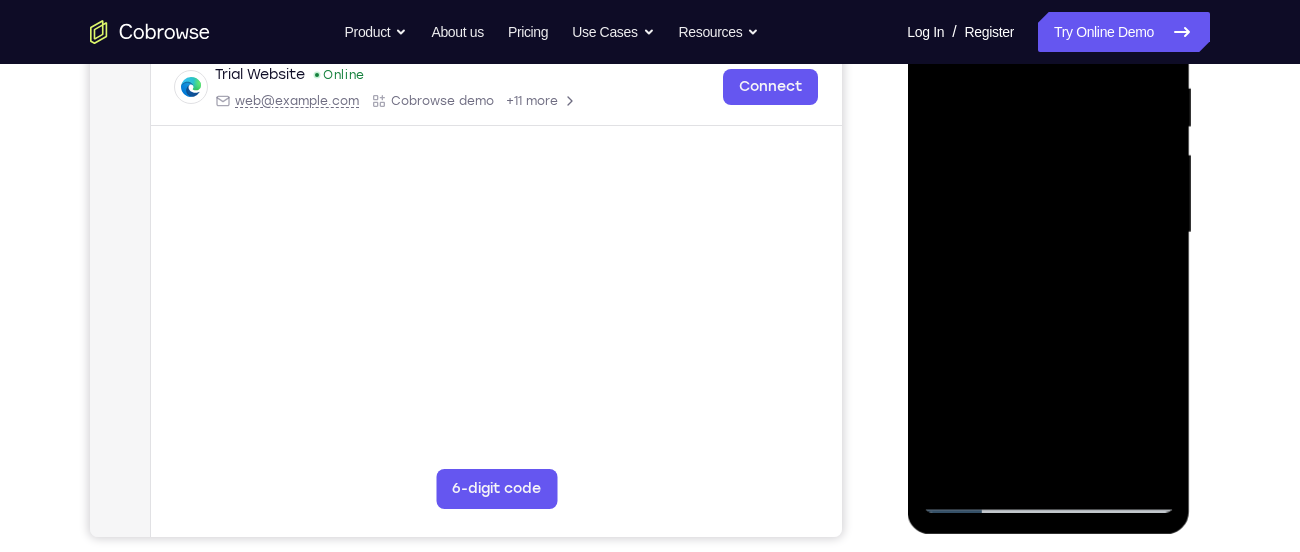 drag, startPoint x: 1046, startPoint y: 373, endPoint x: 1057, endPoint y: 233, distance: 140.43147 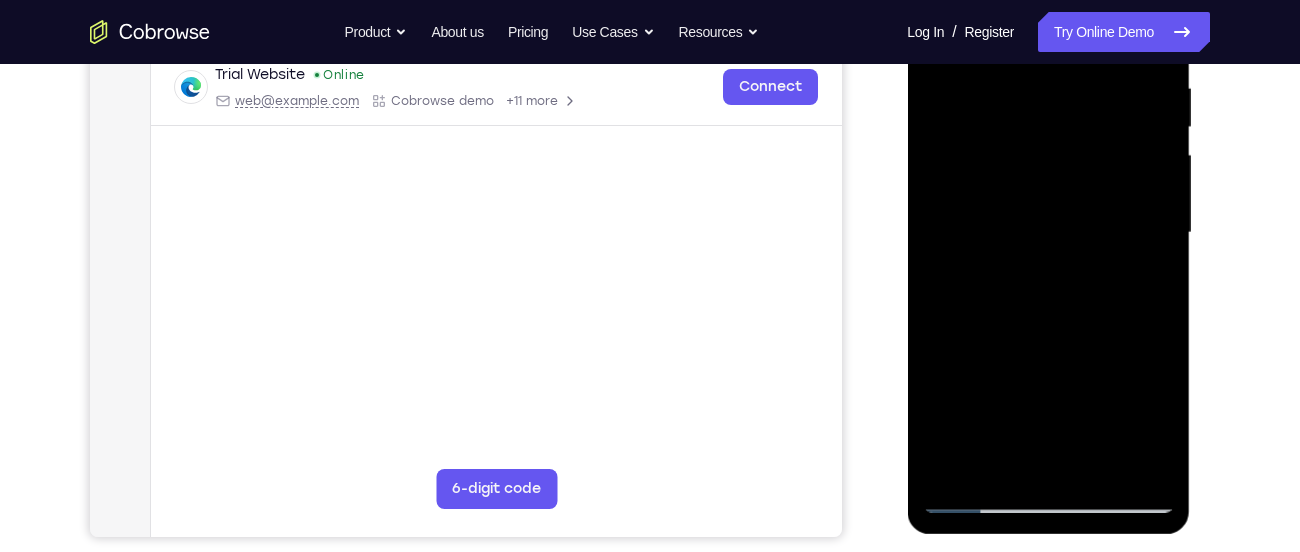 drag, startPoint x: 1066, startPoint y: 382, endPoint x: 1077, endPoint y: 227, distance: 155.38983 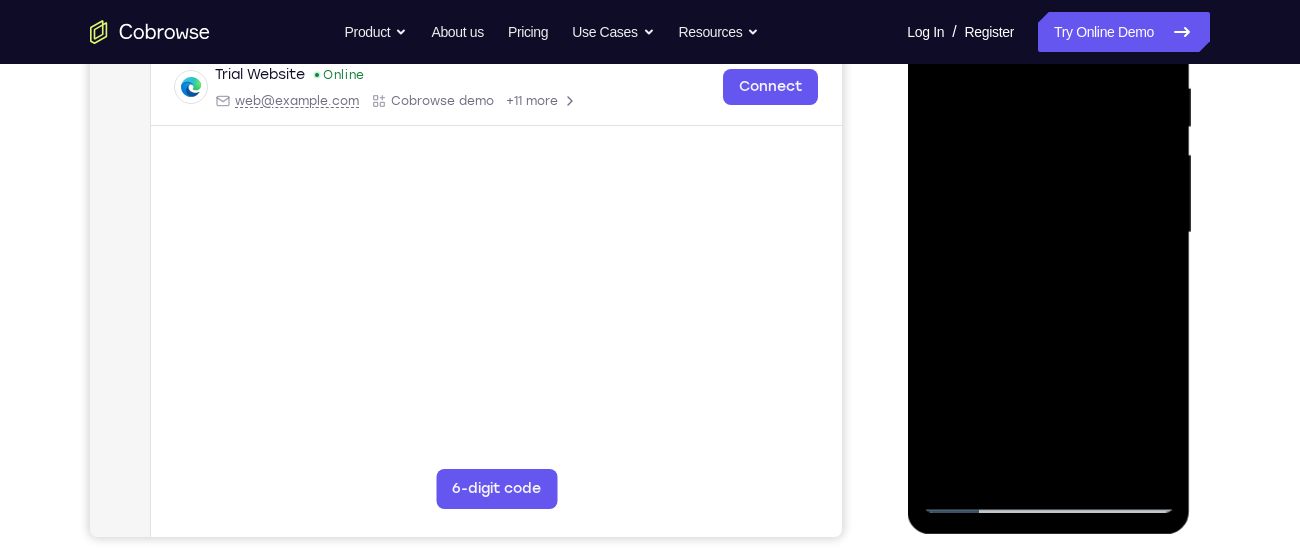 drag, startPoint x: 1058, startPoint y: 386, endPoint x: 1055, endPoint y: 209, distance: 177.02542 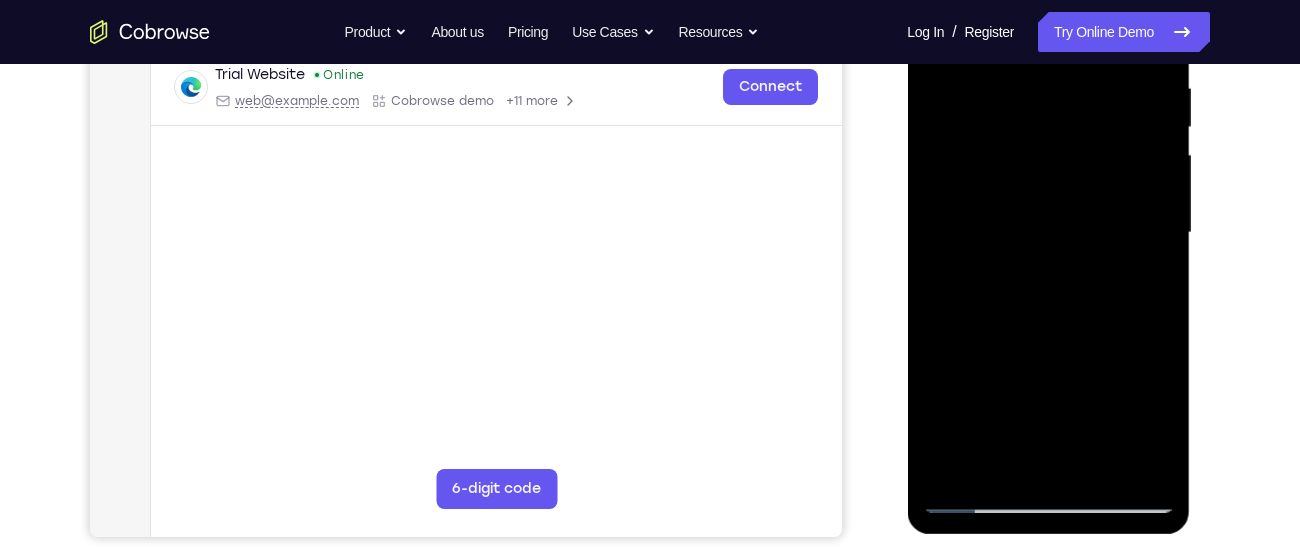 drag, startPoint x: 1057, startPoint y: 395, endPoint x: 1067, endPoint y: 289, distance: 106.47065 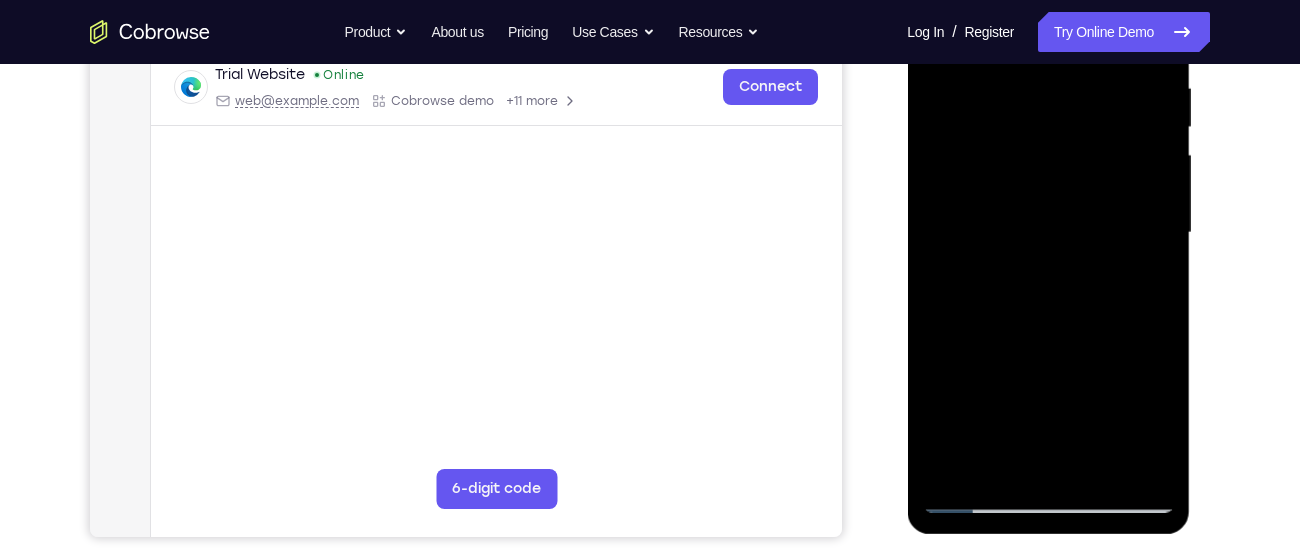 drag, startPoint x: 1063, startPoint y: 391, endPoint x: 1060, endPoint y: 260, distance: 131.03435 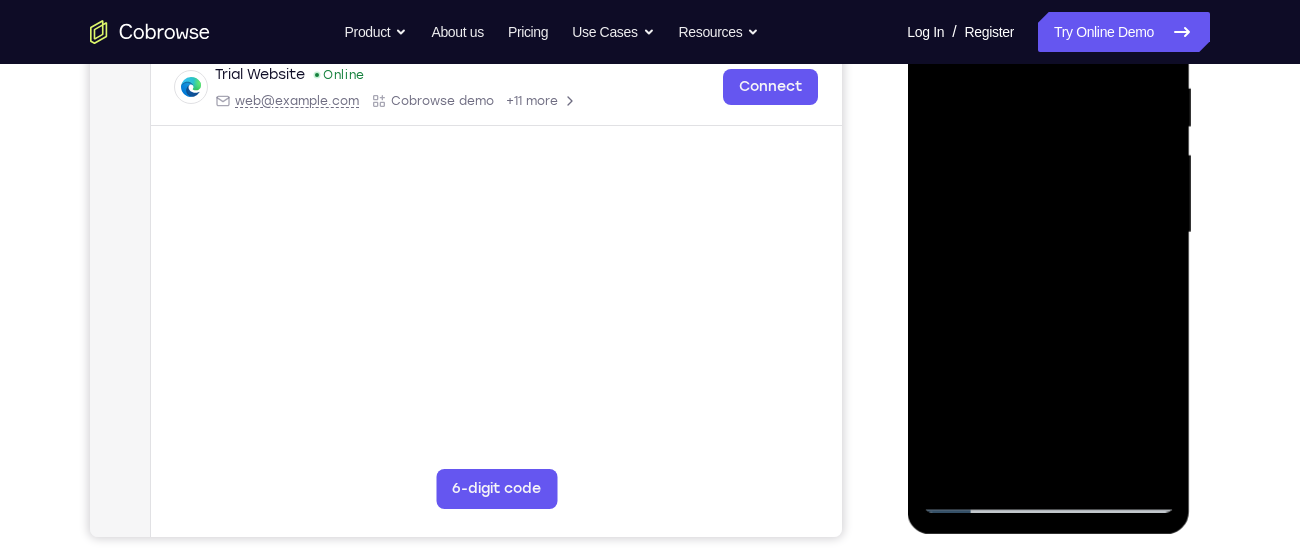 drag, startPoint x: 1067, startPoint y: 373, endPoint x: 1071, endPoint y: 245, distance: 128.06248 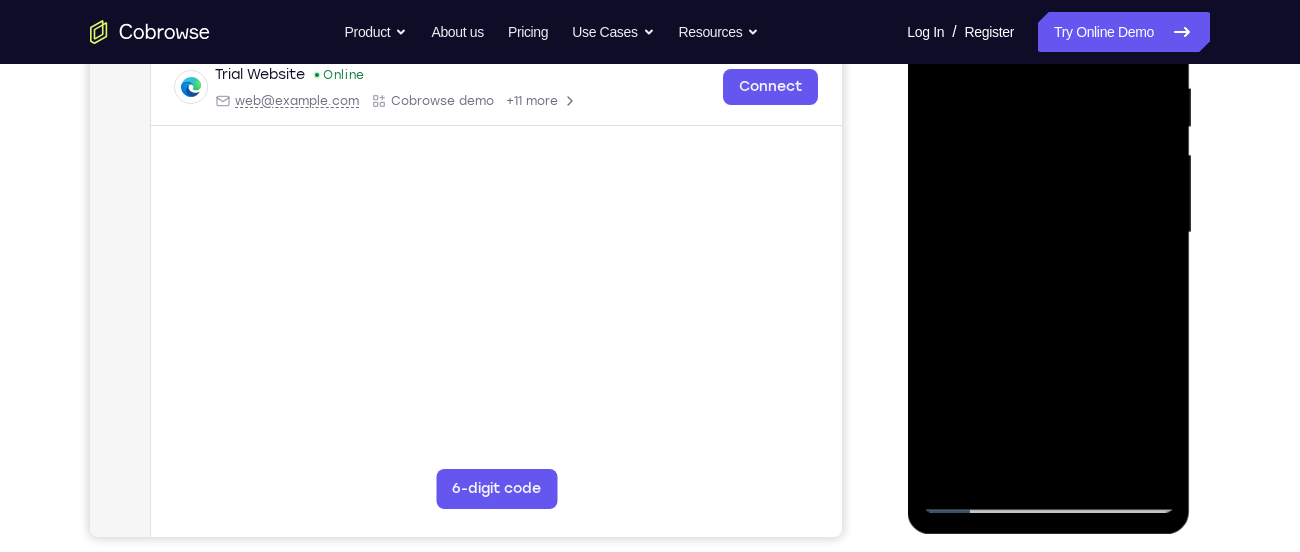 drag, startPoint x: 1098, startPoint y: 239, endPoint x: 1076, endPoint y: 415, distance: 177.36967 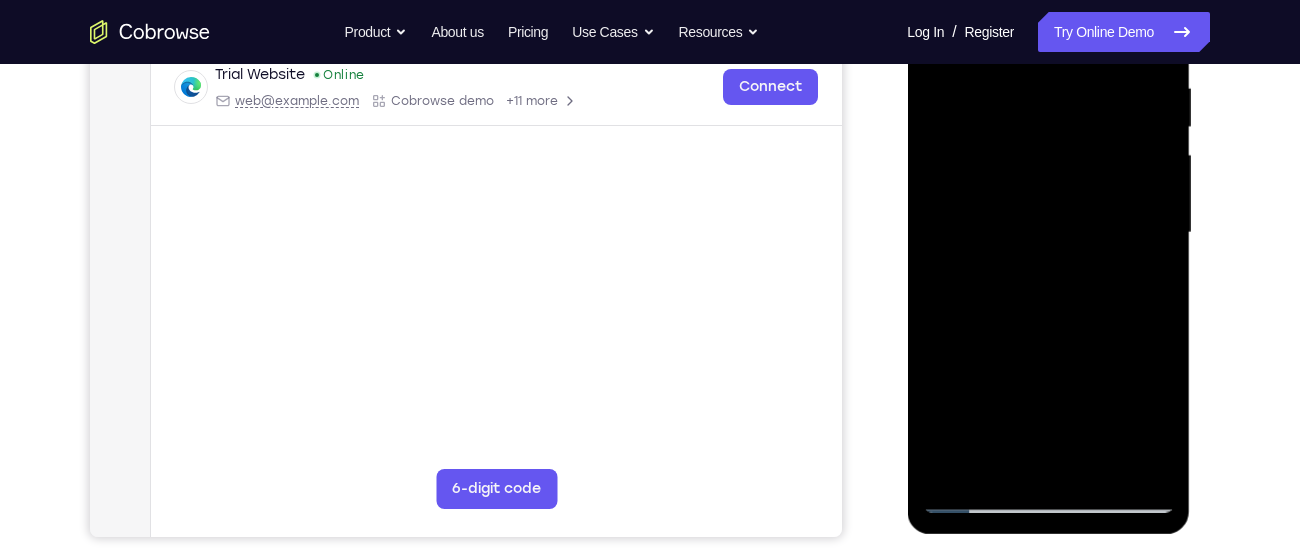drag, startPoint x: 1105, startPoint y: 266, endPoint x: 1083, endPoint y: 397, distance: 132.83449 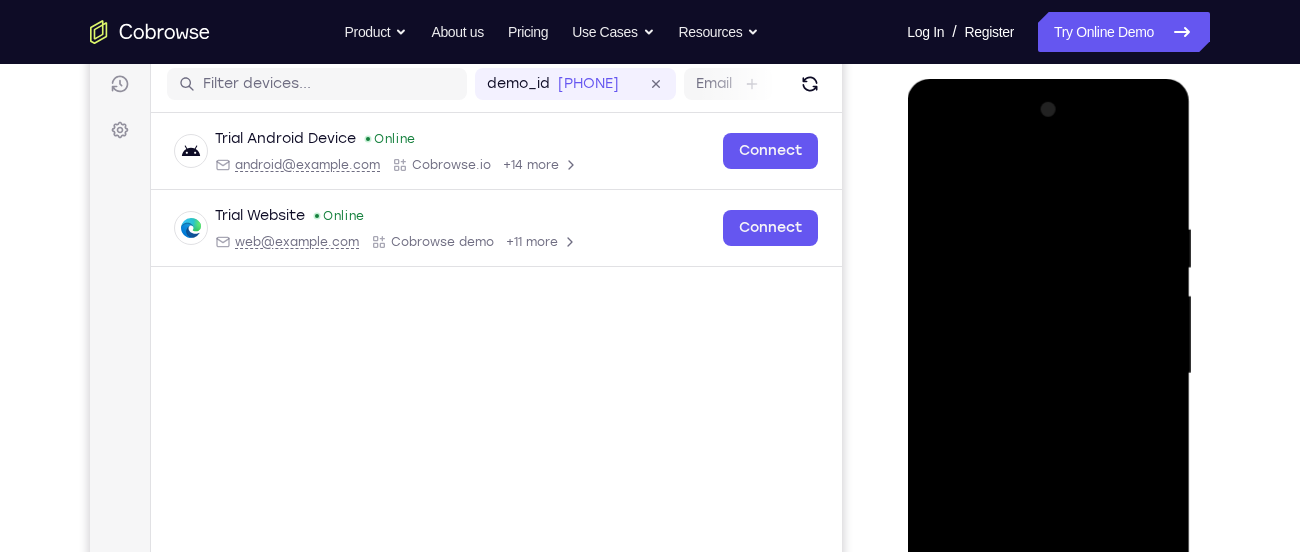 scroll, scrollTop: 248, scrollLeft: 0, axis: vertical 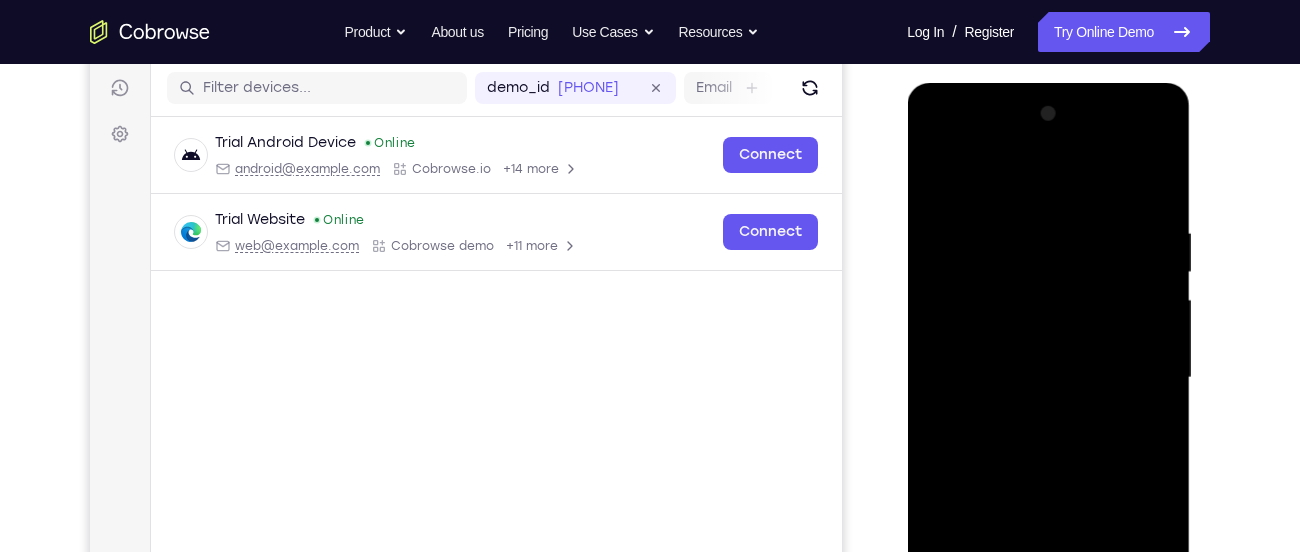 click at bounding box center [1048, 378] 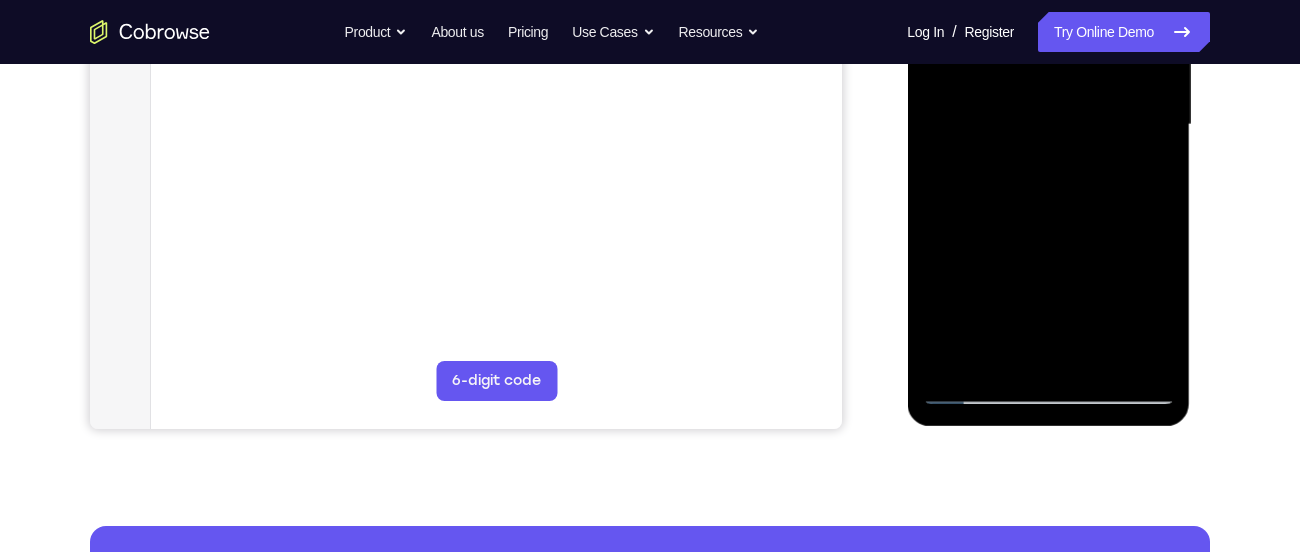 scroll, scrollTop: 503, scrollLeft: 0, axis: vertical 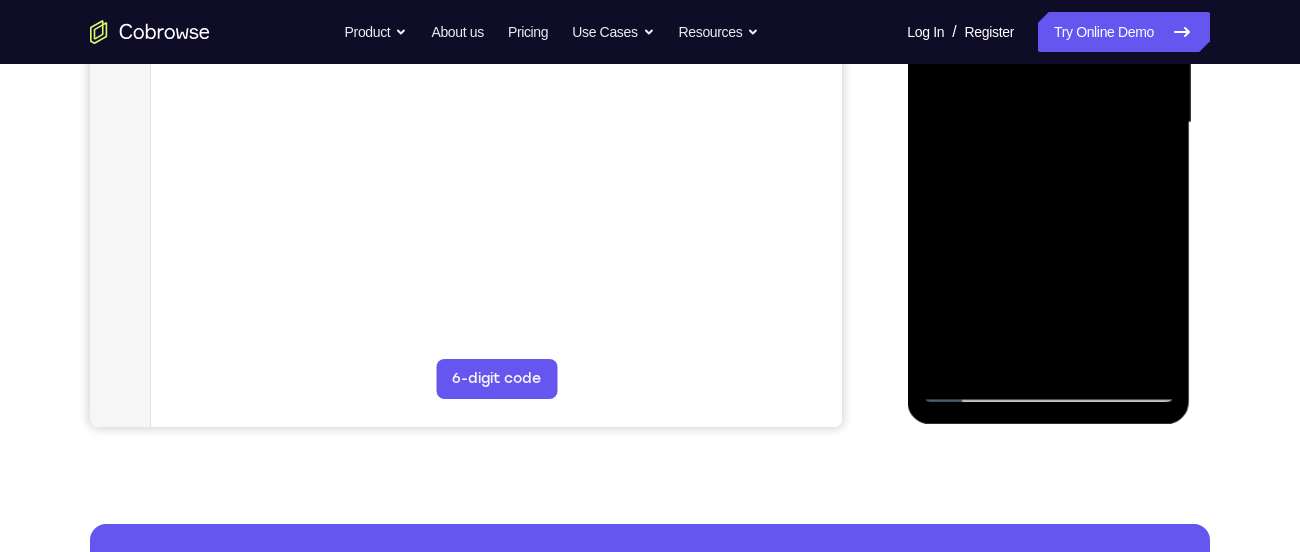 click at bounding box center [1048, 123] 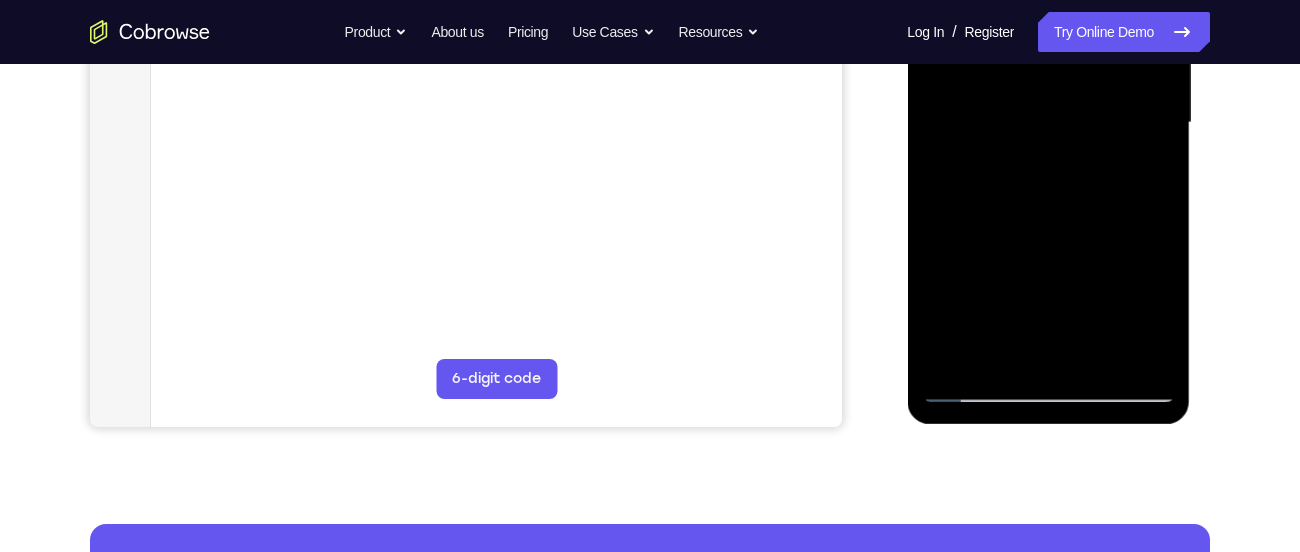 click at bounding box center [1048, 123] 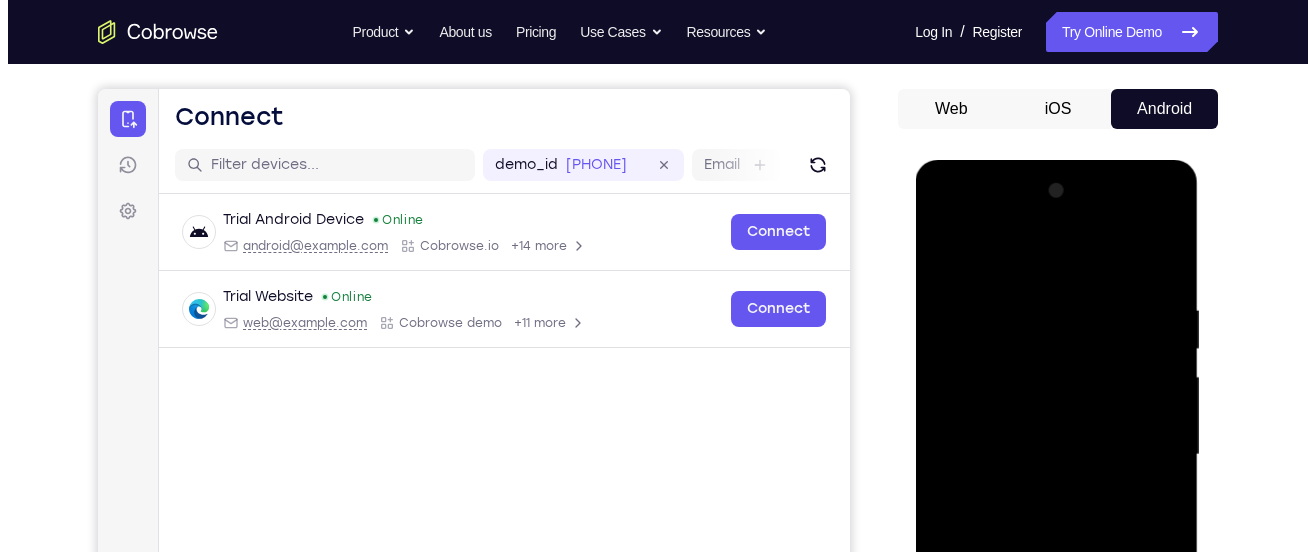scroll, scrollTop: 0, scrollLeft: 0, axis: both 